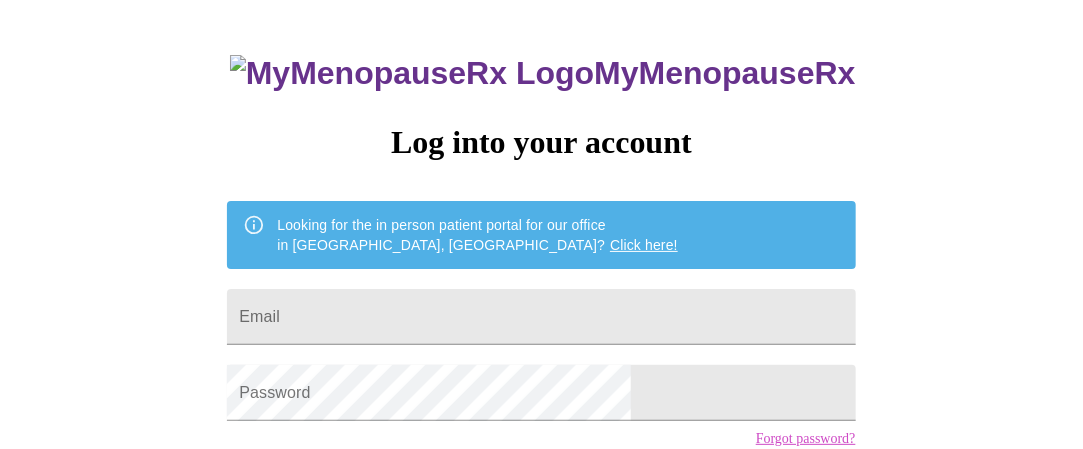 scroll, scrollTop: 200, scrollLeft: 0, axis: vertical 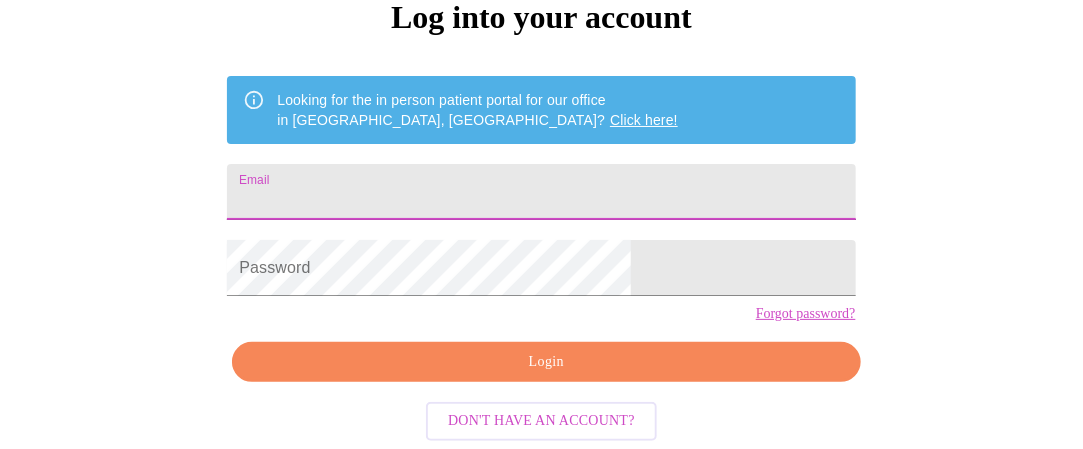 drag, startPoint x: 500, startPoint y: 179, endPoint x: 528, endPoint y: 181, distance: 28.071337 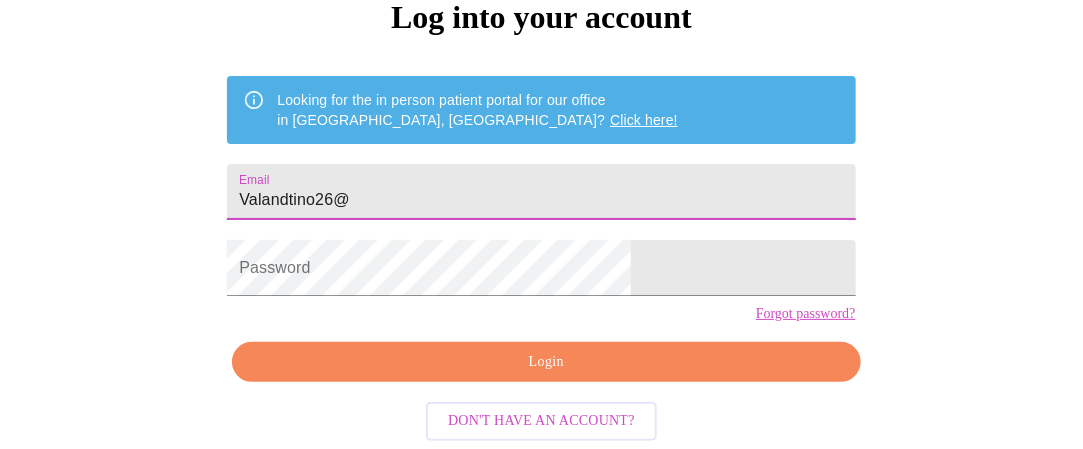 type on "Valandtino26@" 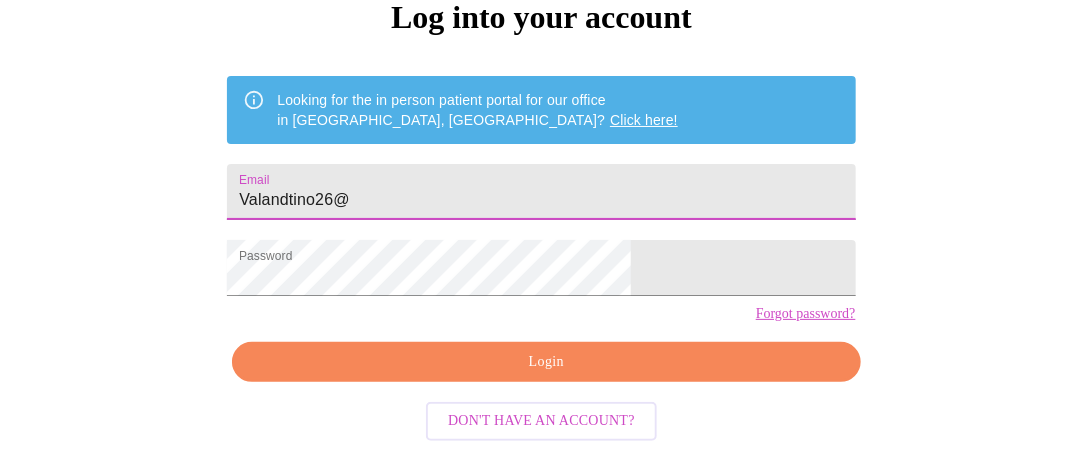 drag, startPoint x: 446, startPoint y: 201, endPoint x: 238, endPoint y: 194, distance: 208.11775 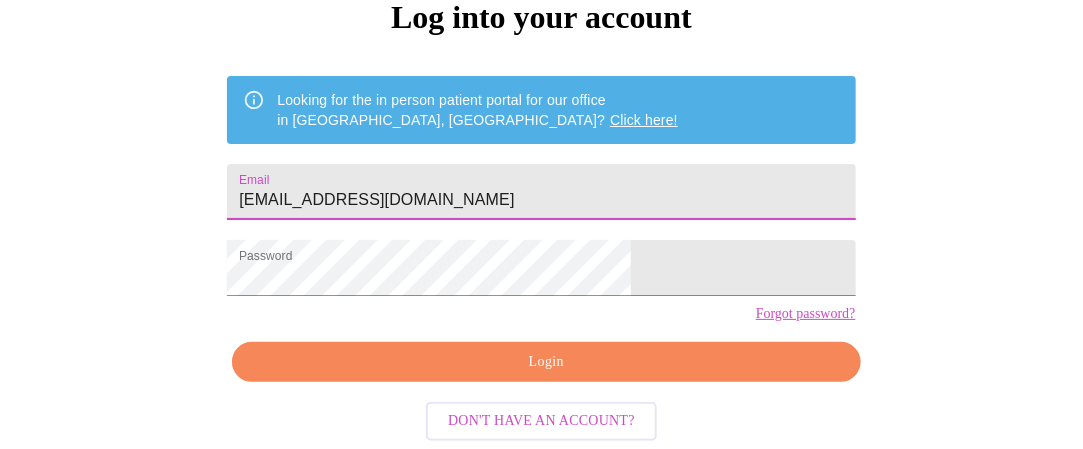 type on "[EMAIL_ADDRESS][DOMAIN_NAME]" 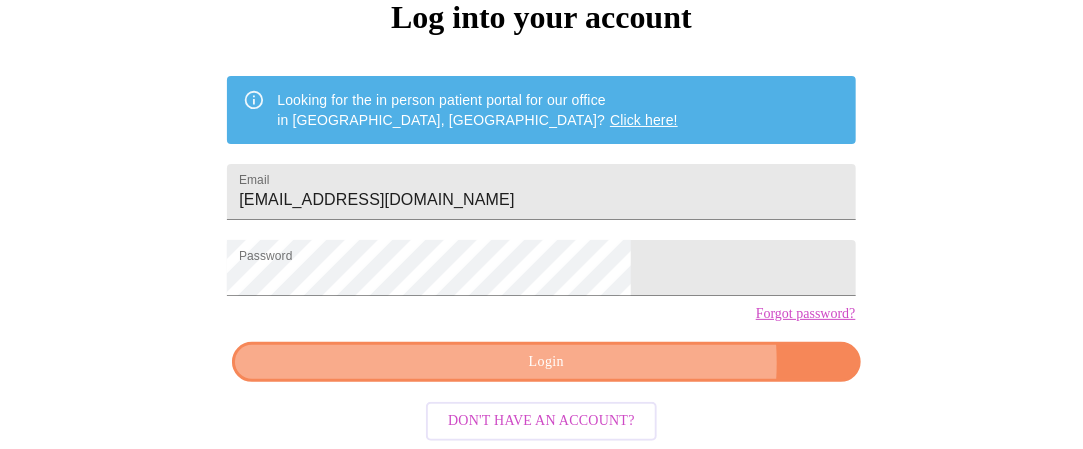 click on "Login" at bounding box center [546, 362] 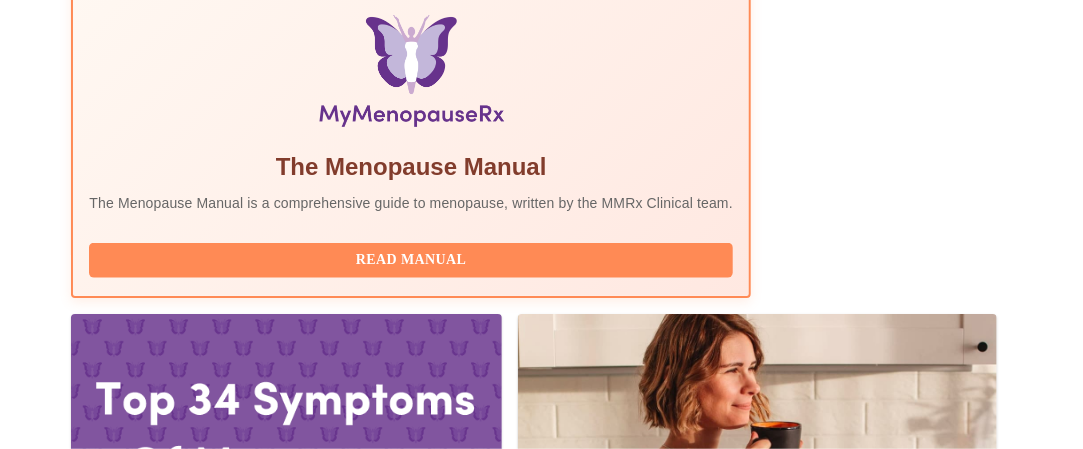 scroll, scrollTop: 800, scrollLeft: 0, axis: vertical 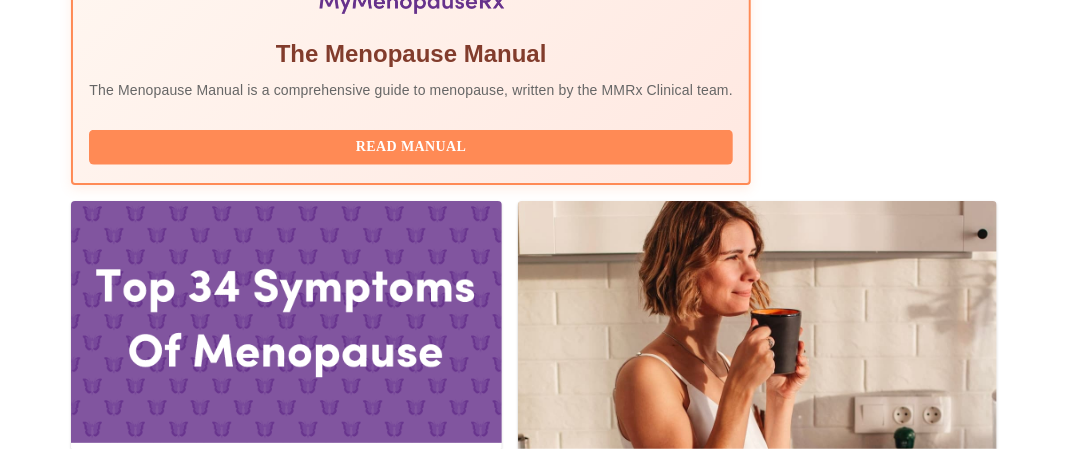 click on "Complete Pre-Assessment" at bounding box center (876, 1812) 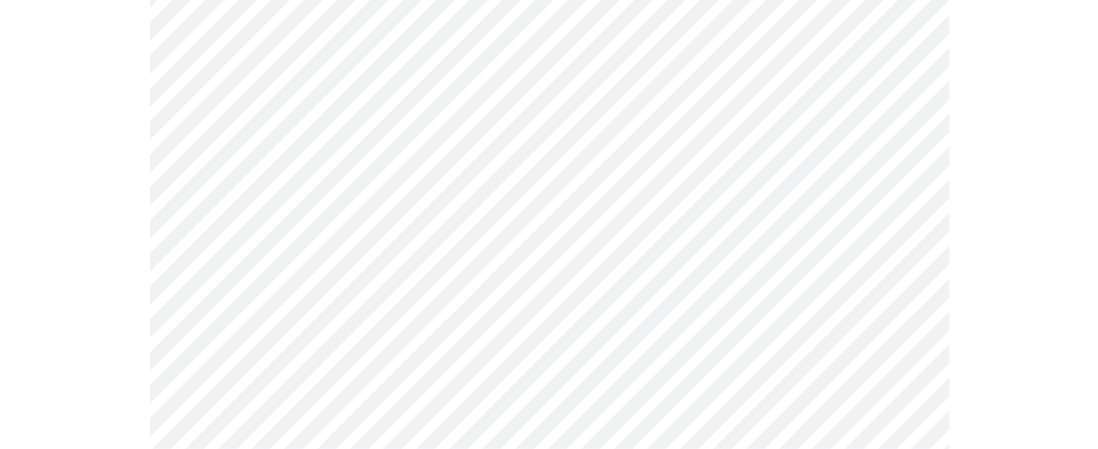 scroll, scrollTop: 400, scrollLeft: 0, axis: vertical 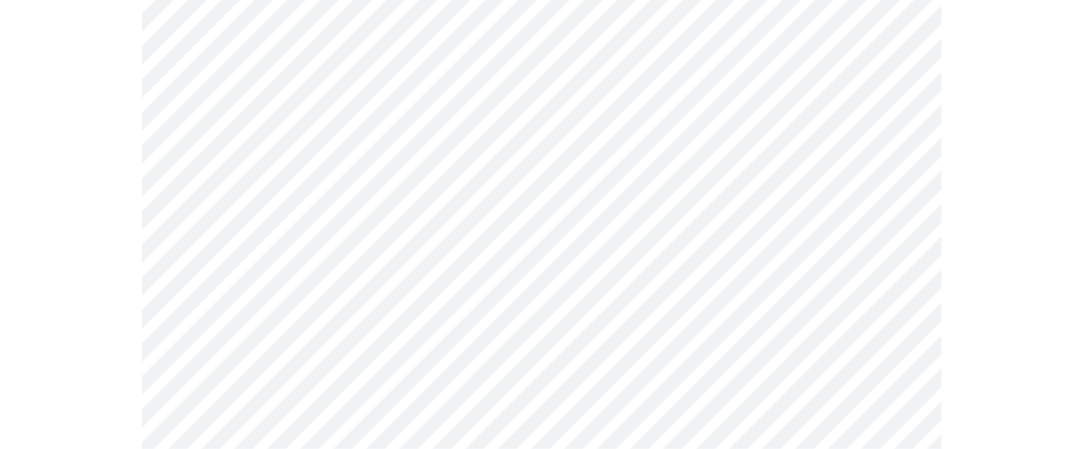 click on "MyMenopauseRx Appointments Messaging Labs 2 Uploads Medications Community Refer a Friend Hi [PERSON_NAME]   Intake Questions for [DATE] 11:20am-11:40am 1  /  13 Settings Billing Invoices Log out" at bounding box center [541, 533] 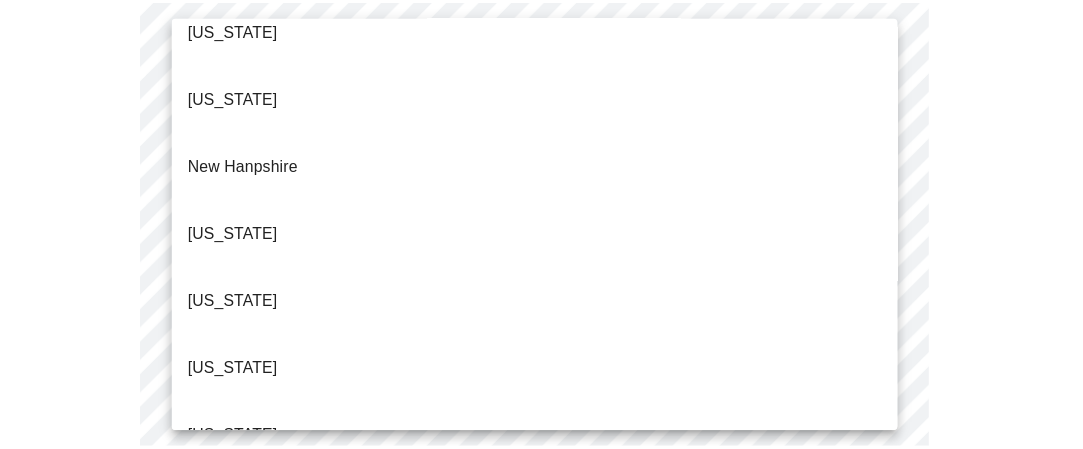 scroll, scrollTop: 1900, scrollLeft: 0, axis: vertical 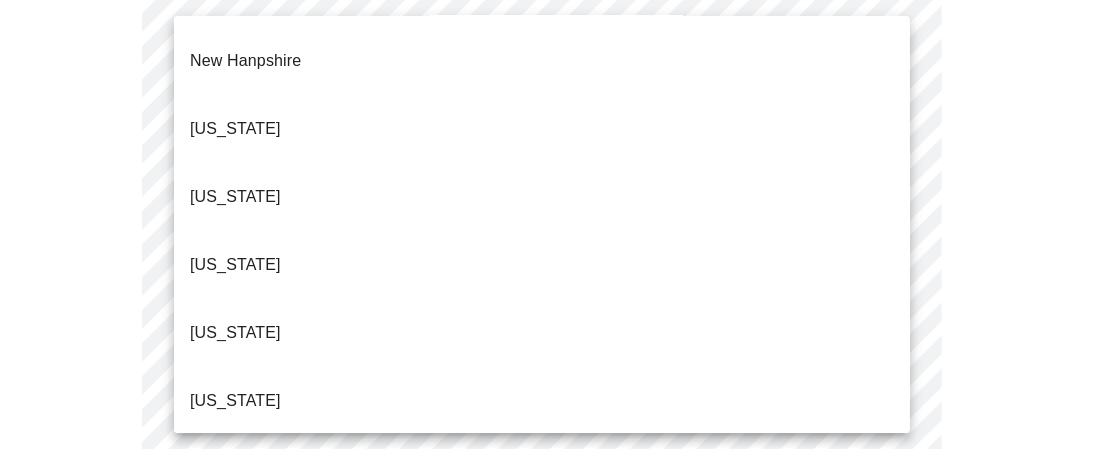 click on "[US_STATE]" at bounding box center (235, 946) 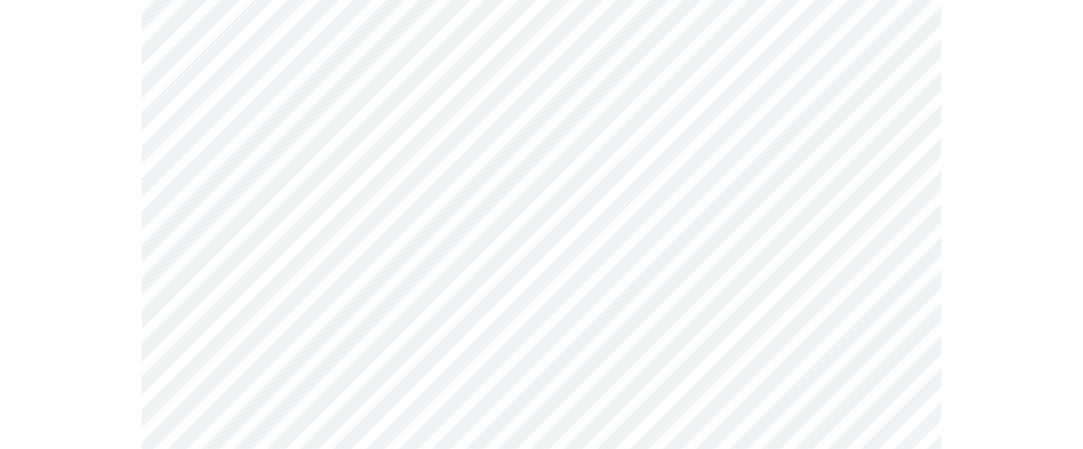 click on "MyMenopauseRx Appointments Messaging Labs 2 Uploads Medications Community Refer a Friend Hi [PERSON_NAME]   Intake Questions for [DATE] 11:20am-11:40am 1  /  13 Settings Billing Invoices Log out" at bounding box center [541, 527] 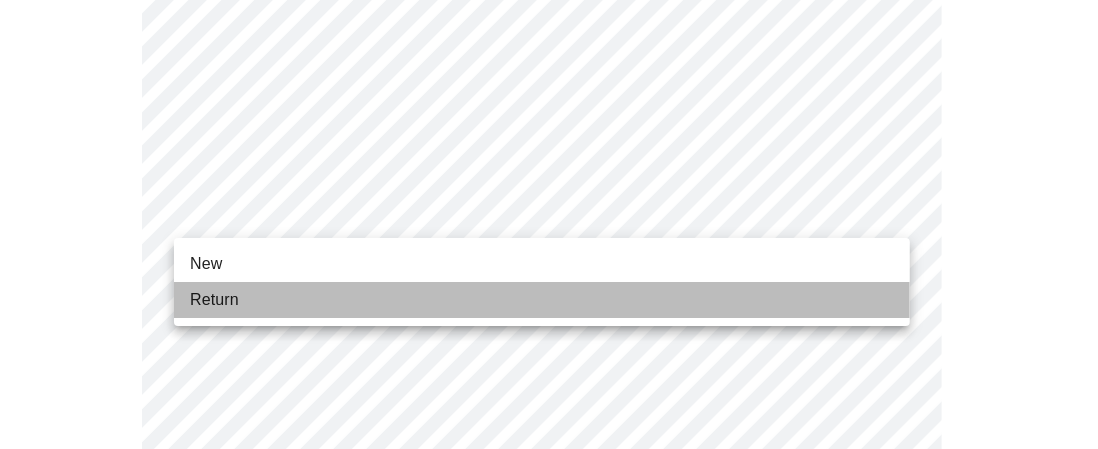click on "Return" at bounding box center (214, 300) 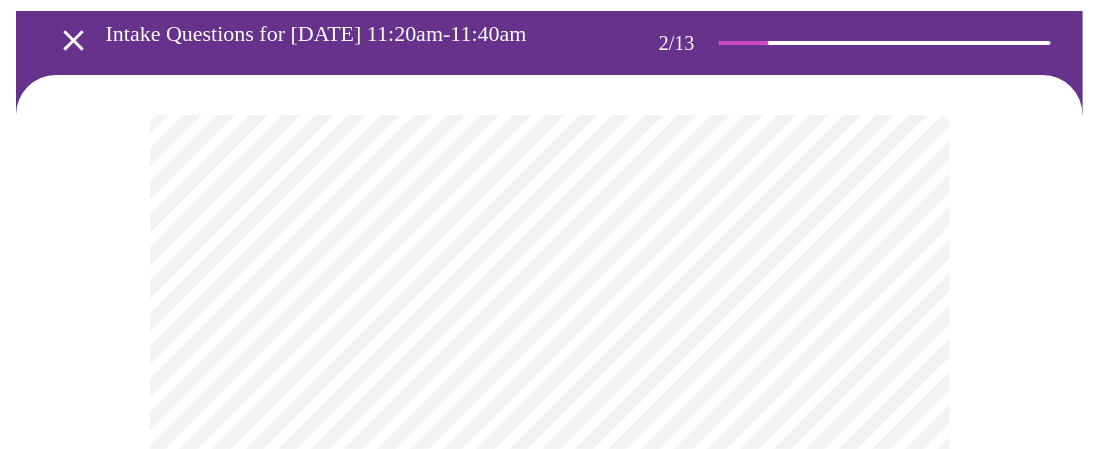 scroll, scrollTop: 200, scrollLeft: 0, axis: vertical 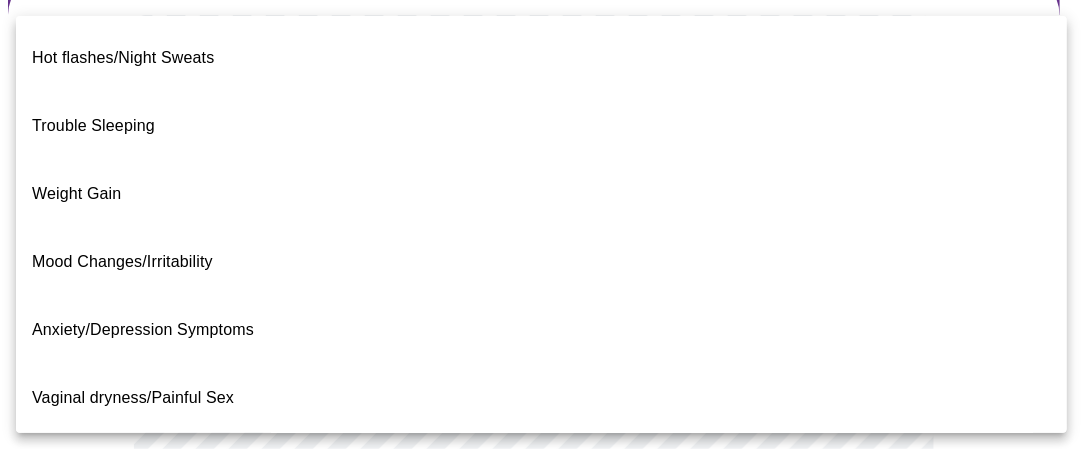 click on "MyMenopauseRx Appointments Messaging Labs 2 Uploads Medications Community Refer a Friend Hi [PERSON_NAME]   Intake Questions for [DATE] 11:20am-11:40am 2  /  13 Settings Billing Invoices Log out Hot flashes/Night Sweats
Trouble Sleeping
Weight Gain
Mood Changes/Irritability
Anxiety/Depression Symptoms
Vaginal dryness/Painful Sex
[MEDICAL_DATA]
Hair and Skin Changes
[MEDICAL_DATA] ([MEDICAL_DATA],[MEDICAL_DATA], Obtain an order for a [MEDICAL_DATA] test)
Metabolic Health ([MEDICAL_DATA], [MEDICAL_DATA], [MEDICAL_DATA], Abnormal Lab Testing, Obtain an order for a Coronary Calcium Heart Scan)
Period Problems
[MEDICAL_DATA]
Orgasms are weak
UTI Symptoms
Vaginal Infection
[MEDICAL_DATA] (oral, genital)
[MEDICAL_DATA]
I feel great - just need a refill.
Other" at bounding box center [541, 422] 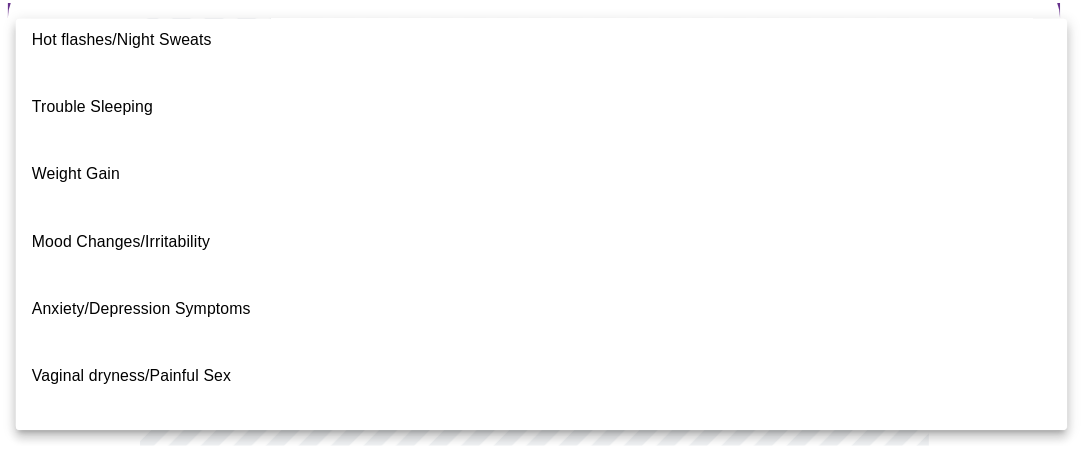 scroll, scrollTop: 0, scrollLeft: 0, axis: both 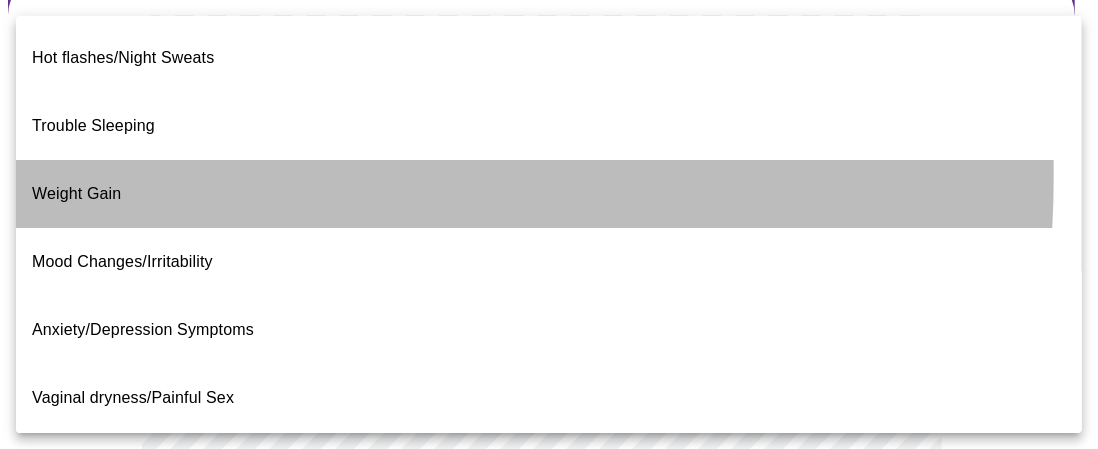 click on "Weight Gain" at bounding box center (76, 193) 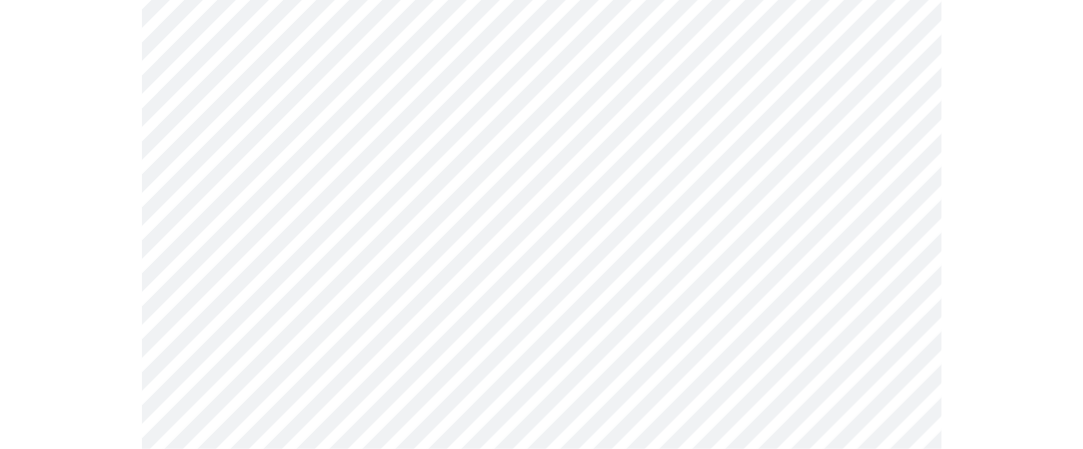 scroll, scrollTop: 500, scrollLeft: 0, axis: vertical 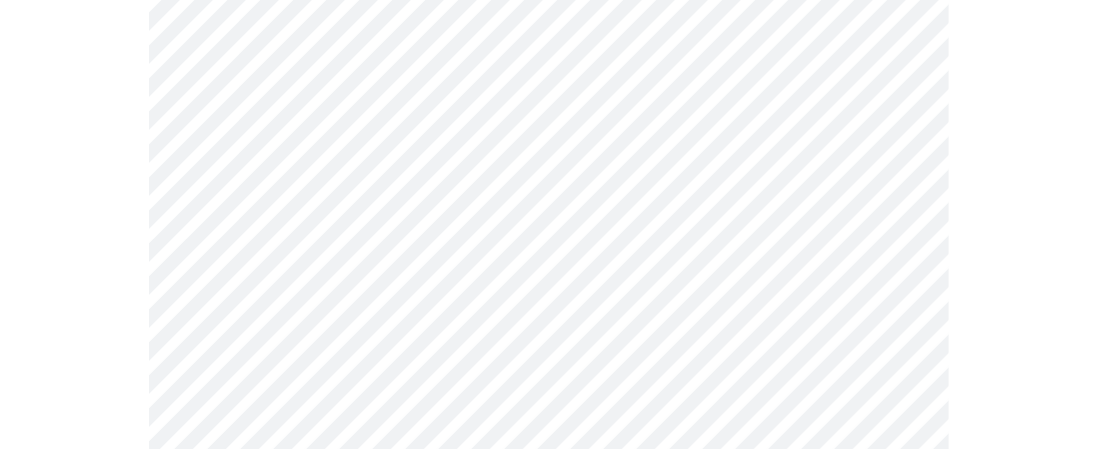 click on "MyMenopauseRx Appointments Messaging Labs 2 Uploads Medications Community Refer a Friend Hi [PERSON_NAME]   Intake Questions for [DATE] 11:20am-11:40am 2  /  13 Settings Billing Invoices Log out" at bounding box center [549, 116] 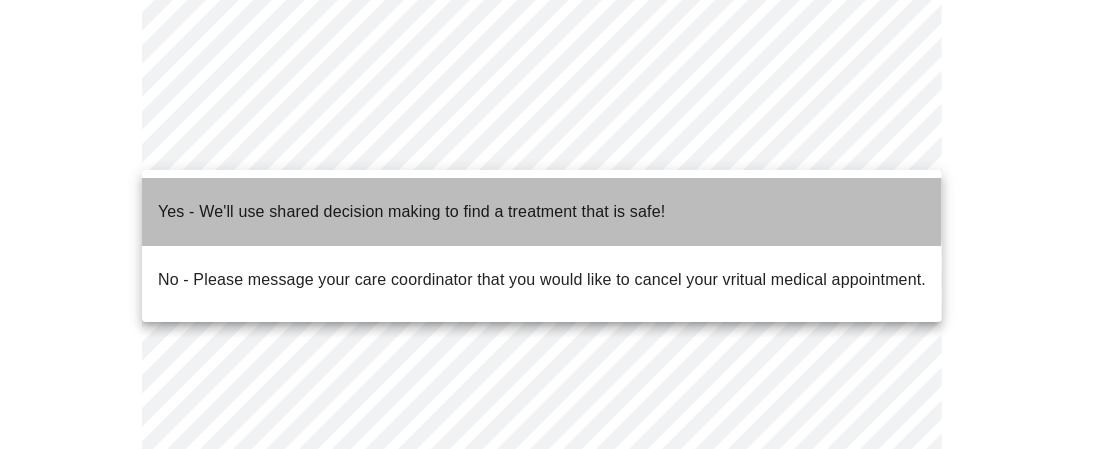 click on "Yes - We'll use shared decision making to find a treatment that is safe!" at bounding box center (411, 212) 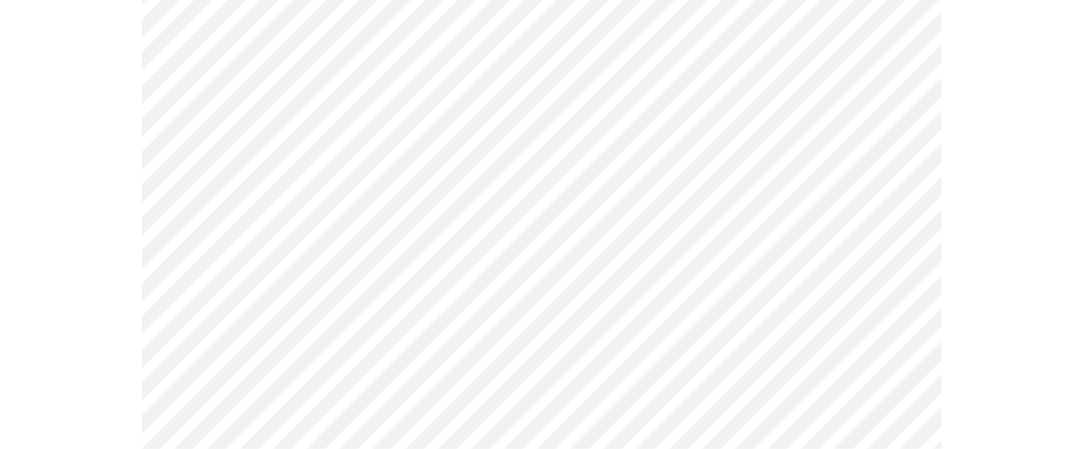 scroll, scrollTop: 300, scrollLeft: 0, axis: vertical 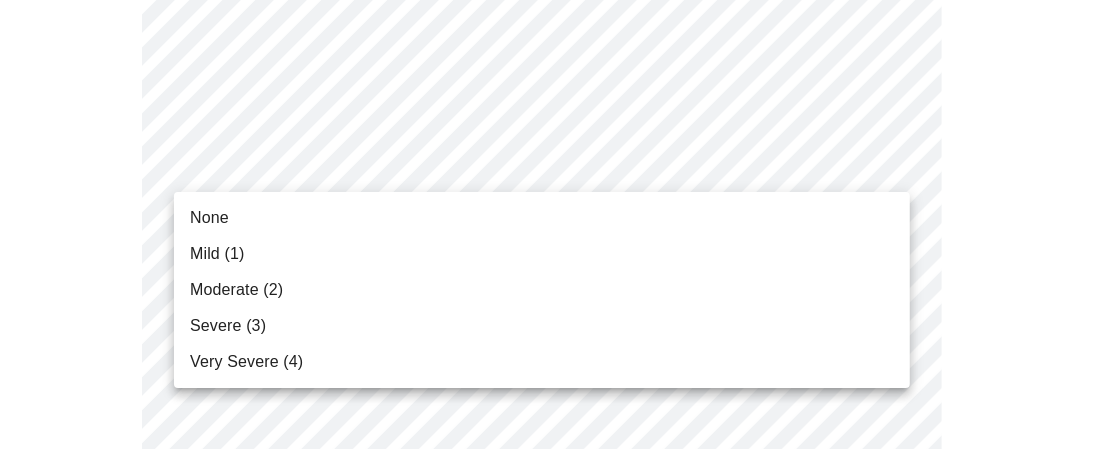 click on "MyMenopauseRx Appointments Messaging Labs 2 Uploads Medications Community Refer a Friend Hi [PERSON_NAME]   Intake Questions for [DATE] 11:20am-11:40am 3  /  13 Settings Billing Invoices Log out None Mild (1) Moderate (2) Severe (3)  Very Severe (4)" at bounding box center (549, 1073) 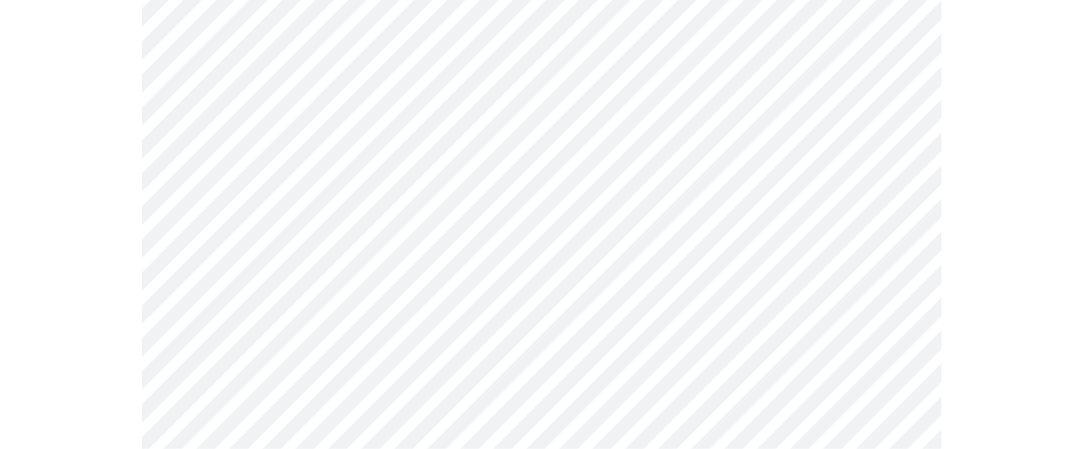 scroll, scrollTop: 400, scrollLeft: 0, axis: vertical 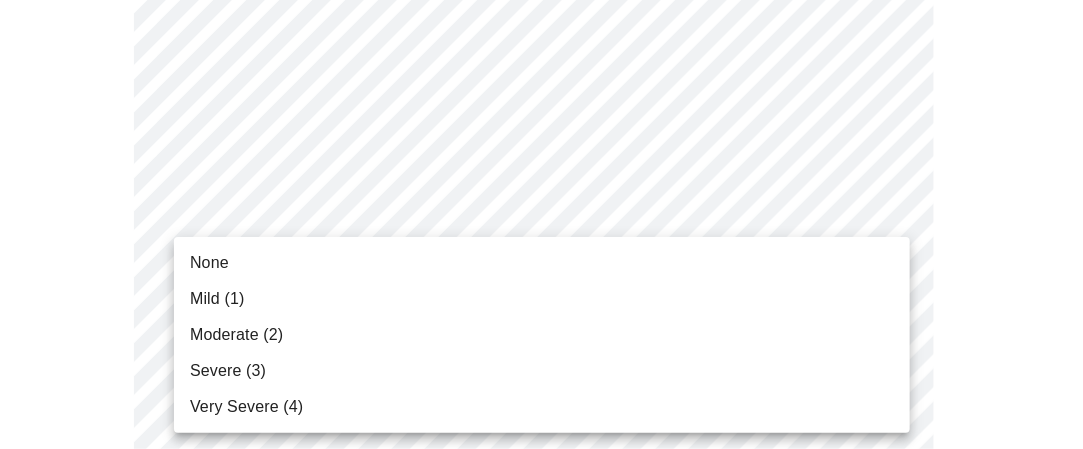 click on "MyMenopauseRx Appointments Messaging Labs 2 Uploads Medications Community Refer a Friend Hi [PERSON_NAME]   Intake Questions for [DATE] 11:20am-11:40am 3  /  13 Settings Billing Invoices Log out None Mild (1) Moderate (2) Severe (3) Very Severe (4)" at bounding box center [541, 937] 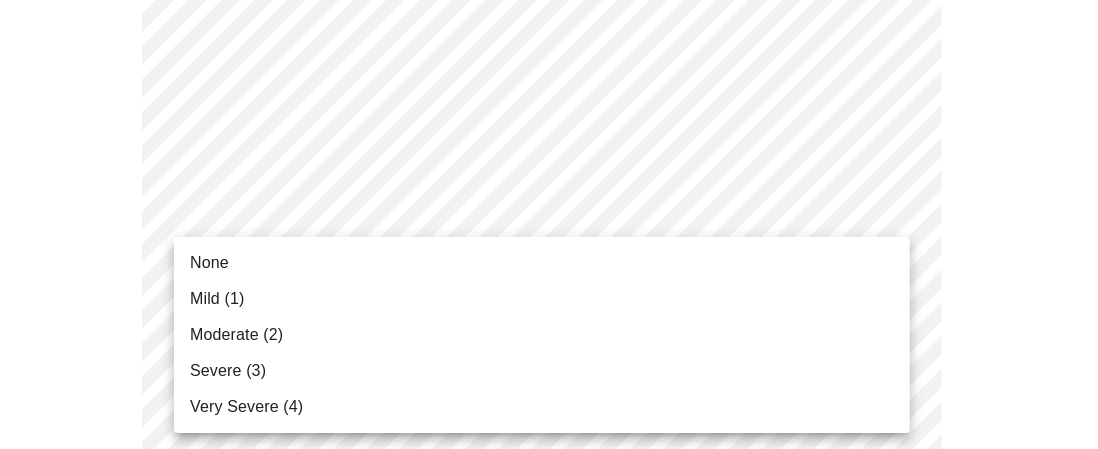 click on "None" at bounding box center (209, 263) 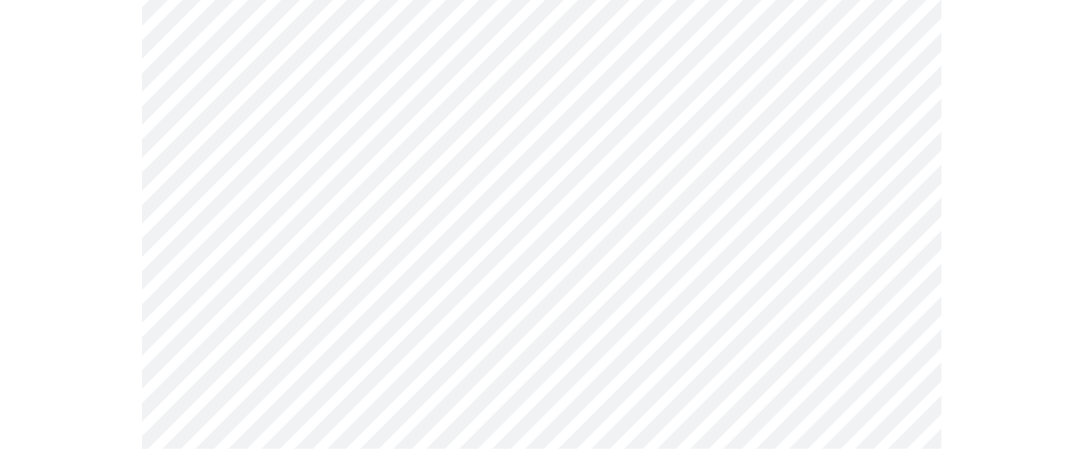 scroll, scrollTop: 500, scrollLeft: 0, axis: vertical 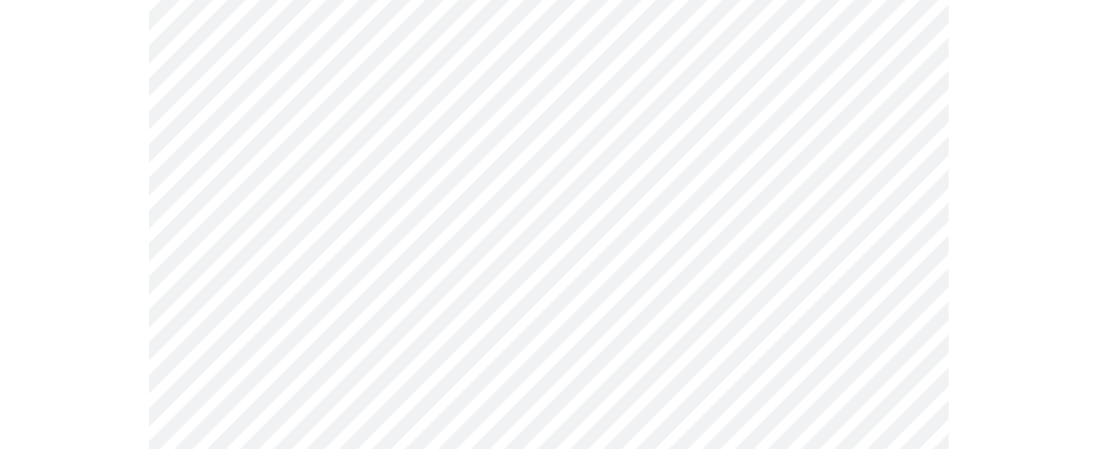 click on "MyMenopauseRx Appointments Messaging Labs 2 Uploads Medications Community Refer a Friend Hi [PERSON_NAME]   Intake Questions for [DATE] 11:20am-11:40am 3  /  13 Settings Billing Invoices Log out" at bounding box center [549, 823] 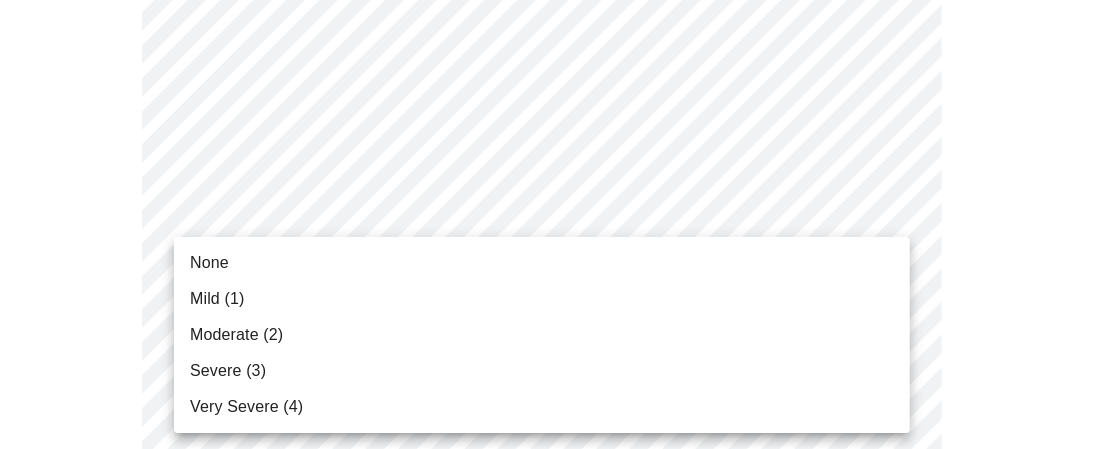 click on "Mild (1)" at bounding box center [217, 299] 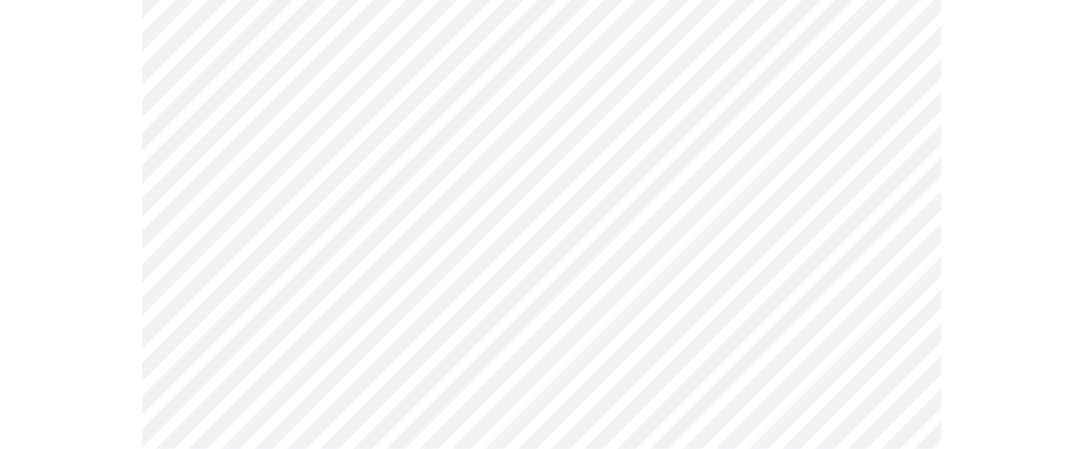 scroll, scrollTop: 800, scrollLeft: 0, axis: vertical 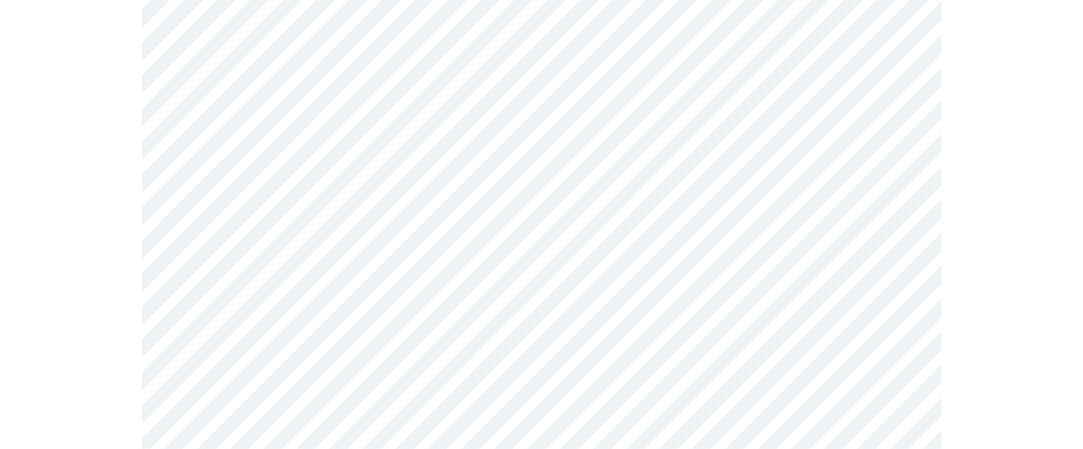 click on "MyMenopauseRx Appointments Messaging Labs 2 Uploads Medications Community Refer a Friend Hi [PERSON_NAME]   Intake Questions for [DATE] 11:20am-11:40am 3  /  13 Settings Billing Invoices Log out" at bounding box center [541, 509] 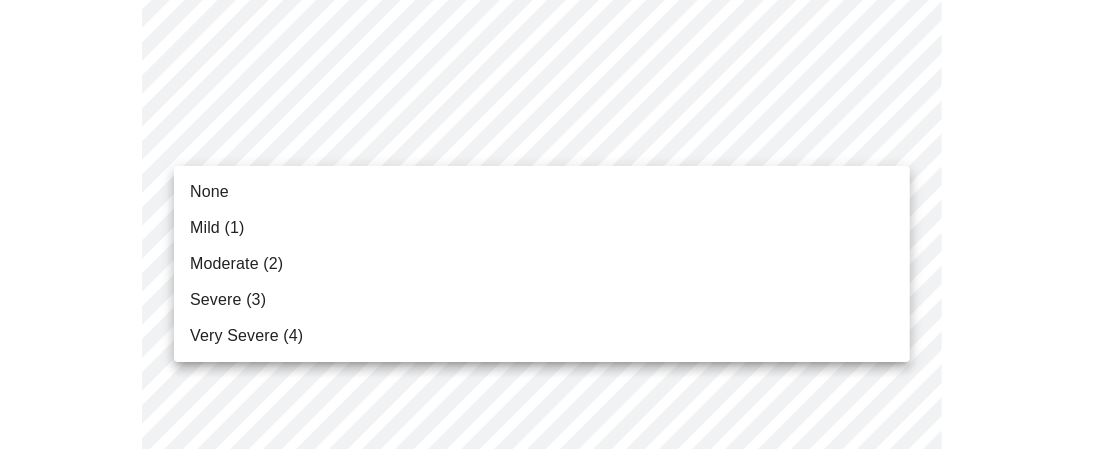 click on "None" at bounding box center (209, 192) 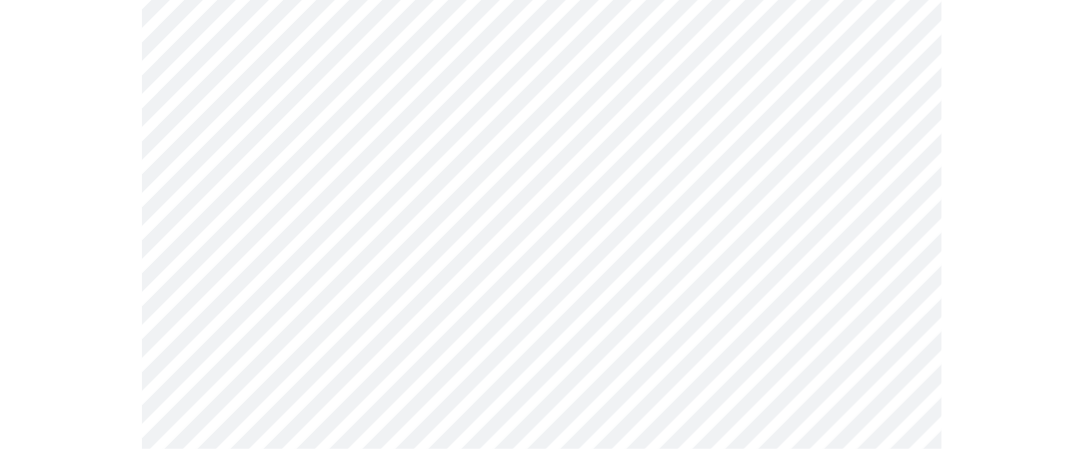 click on "MyMenopauseRx Appointments Messaging Labs 2 Uploads Medications Community Refer a Friend Hi [PERSON_NAME]   Intake Questions for [DATE] 11:20am-11:40am 3  /  13 Settings Billing Invoices Log out" at bounding box center [541, 495] 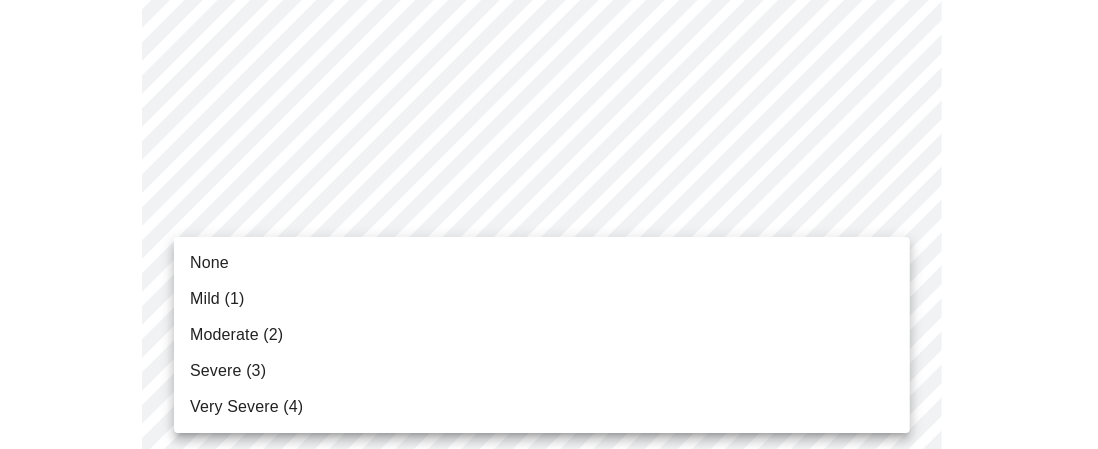 click on "None" at bounding box center (209, 263) 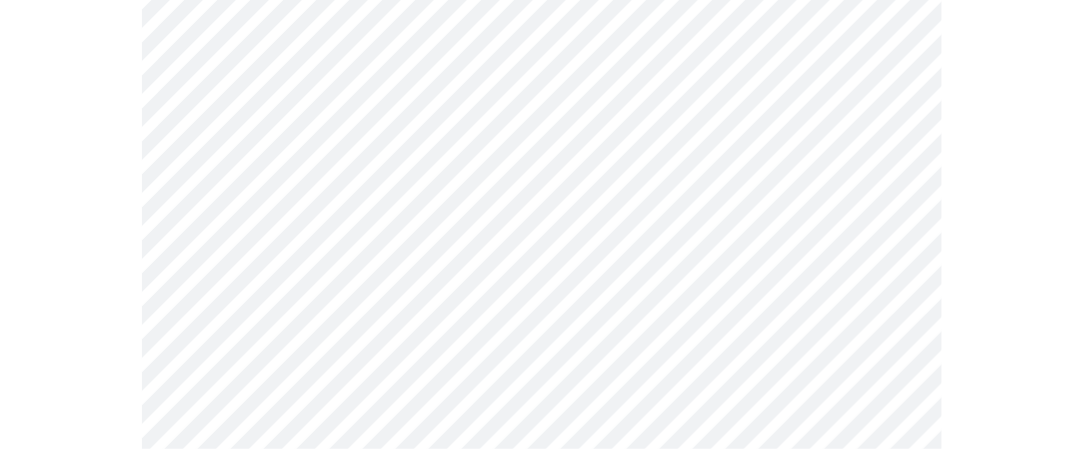 scroll, scrollTop: 900, scrollLeft: 0, axis: vertical 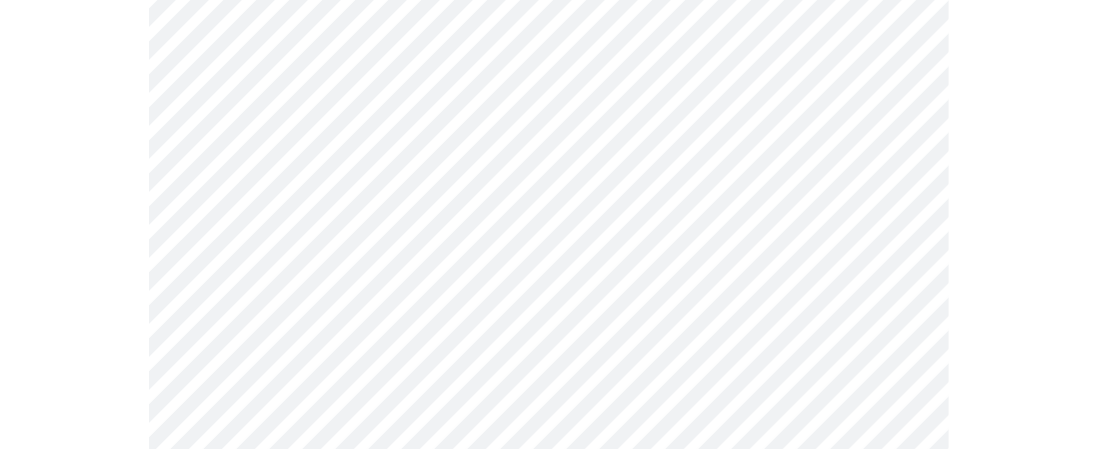 click on "MyMenopauseRx Appointments Messaging Labs 2 Uploads Medications Community Refer a Friend Hi [PERSON_NAME]   Intake Questions for [DATE] 11:20am-11:40am 3  /  13 Settings Billing Invoices Log out" at bounding box center [549, 381] 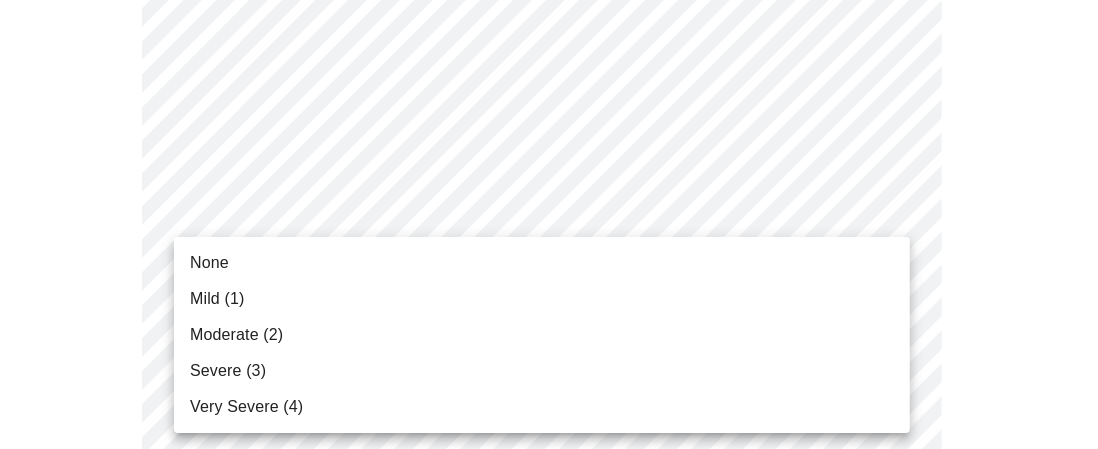 click on "None" at bounding box center (209, 263) 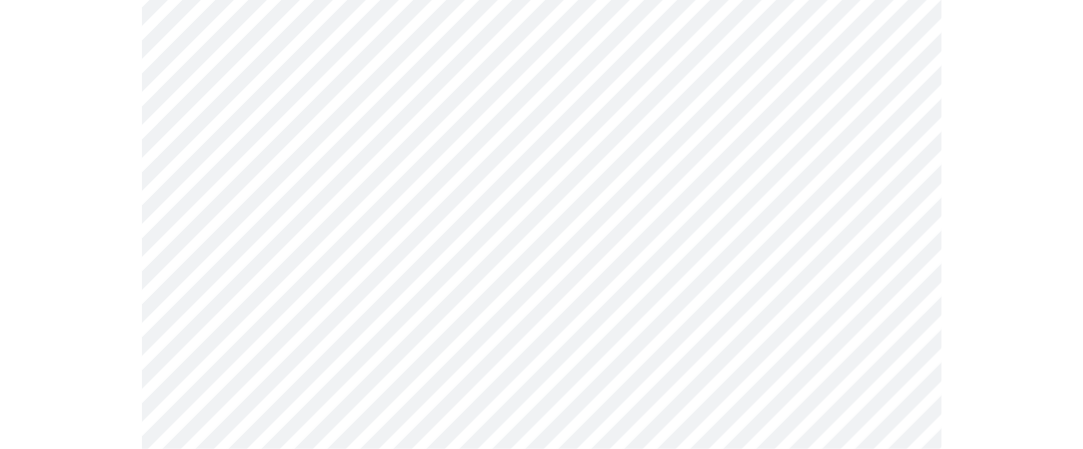 scroll, scrollTop: 1100, scrollLeft: 0, axis: vertical 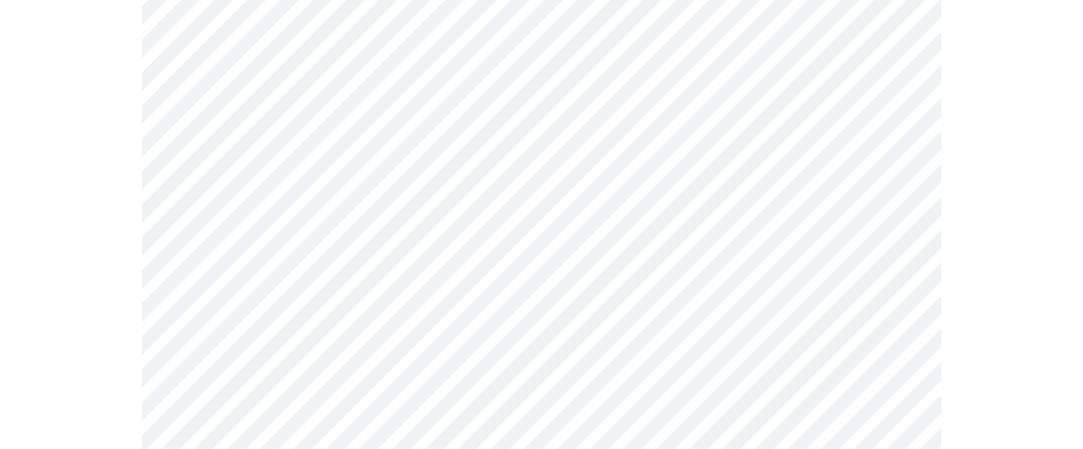 click on "MyMenopauseRx Appointments Messaging Labs 2 Uploads Medications Community Refer a Friend Hi [PERSON_NAME]   Intake Questions for [DATE] 11:20am-11:40am 3  /  13 Settings Billing Invoices Log out" at bounding box center [541, 167] 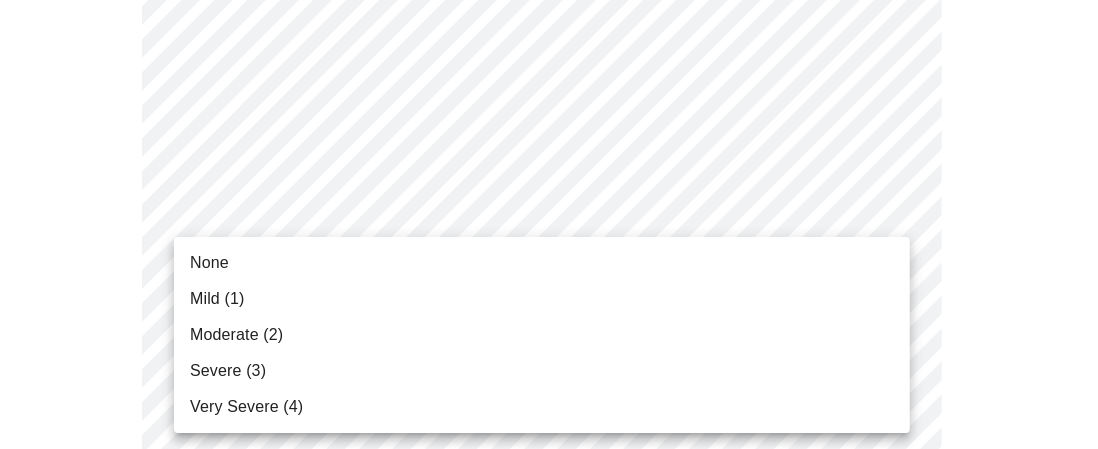 click on "None" at bounding box center [542, 263] 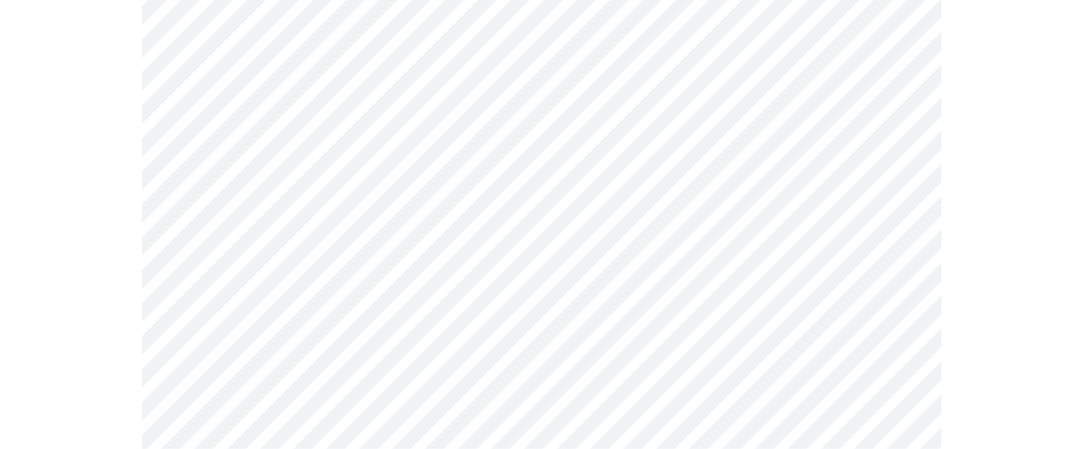 scroll, scrollTop: 1300, scrollLeft: 0, axis: vertical 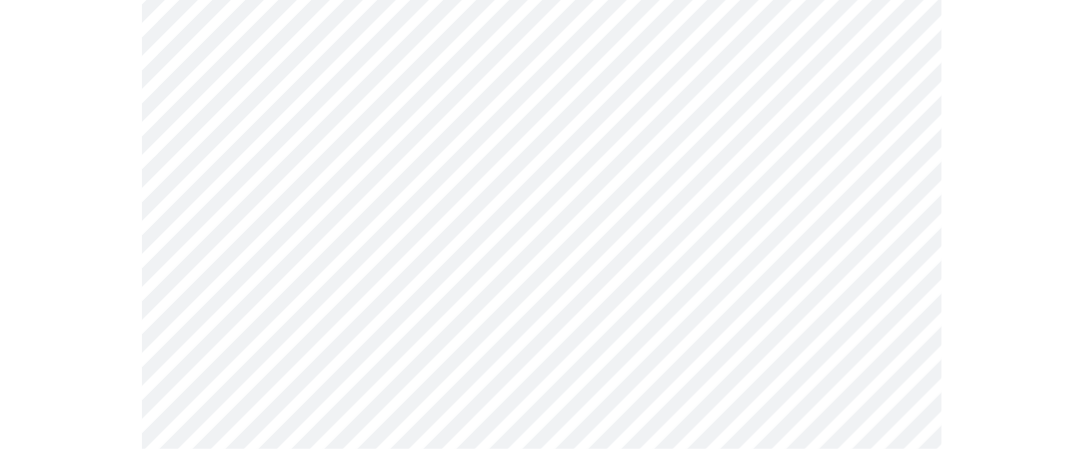 click on "MyMenopauseRx Appointments Messaging Labs 2 Uploads Medications Community Refer a Friend Hi [PERSON_NAME]   Intake Questions for [DATE] 11:20am-11:40am 3  /  13 Settings Billing Invoices Log out" at bounding box center [541, -47] 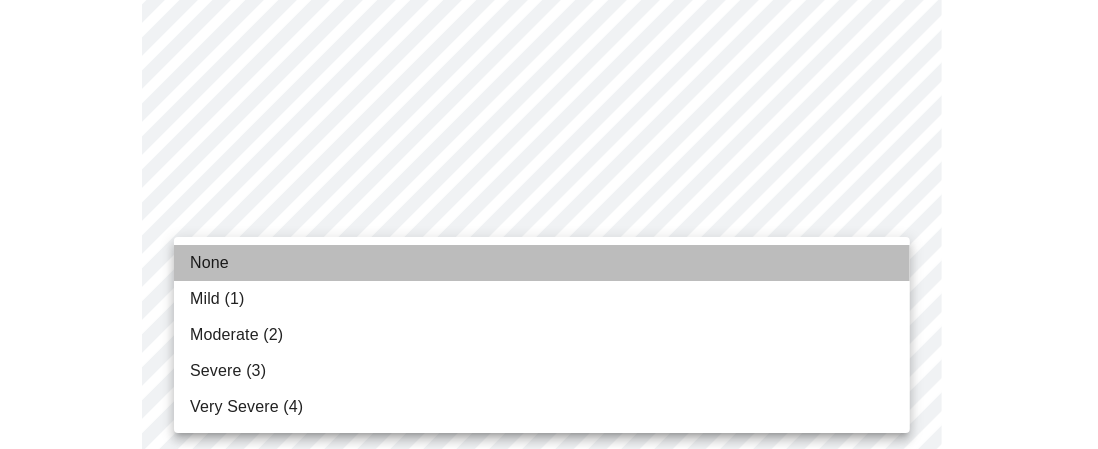 click on "None" at bounding box center (209, 263) 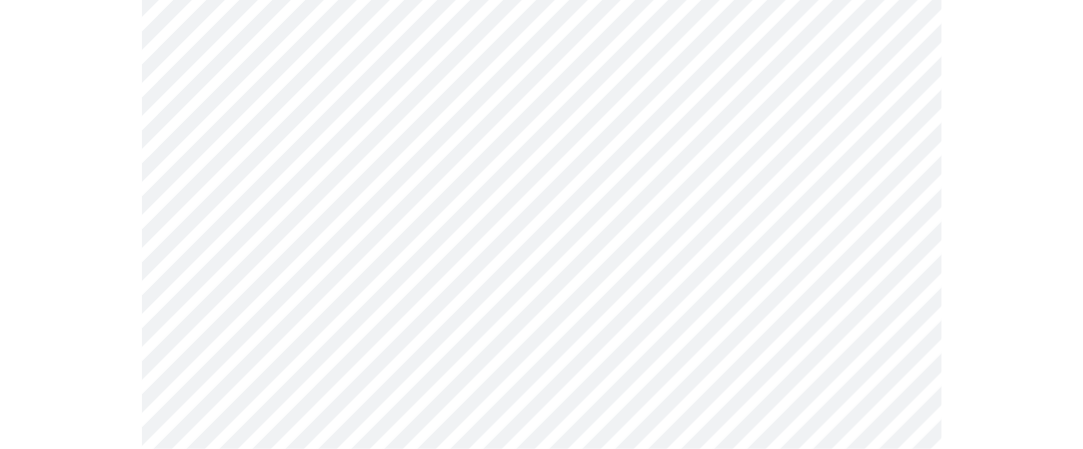 scroll, scrollTop: 1500, scrollLeft: 0, axis: vertical 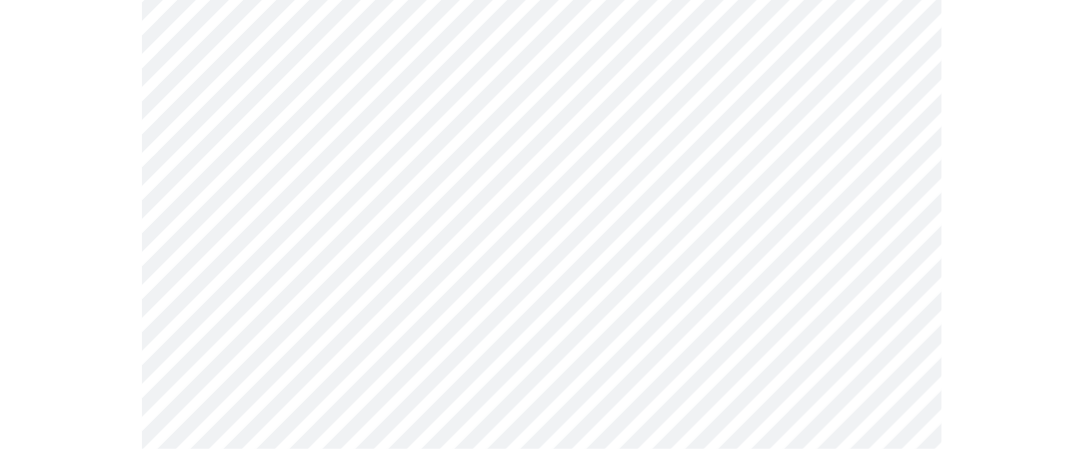 click on "MyMenopauseRx Appointments Messaging Labs 2 Uploads Medications Community Refer a Friend Hi [PERSON_NAME]   Intake Questions for [DATE] 11:20am-11:40am 3  /  13 Settings Billing Invoices Log out" at bounding box center [541, -261] 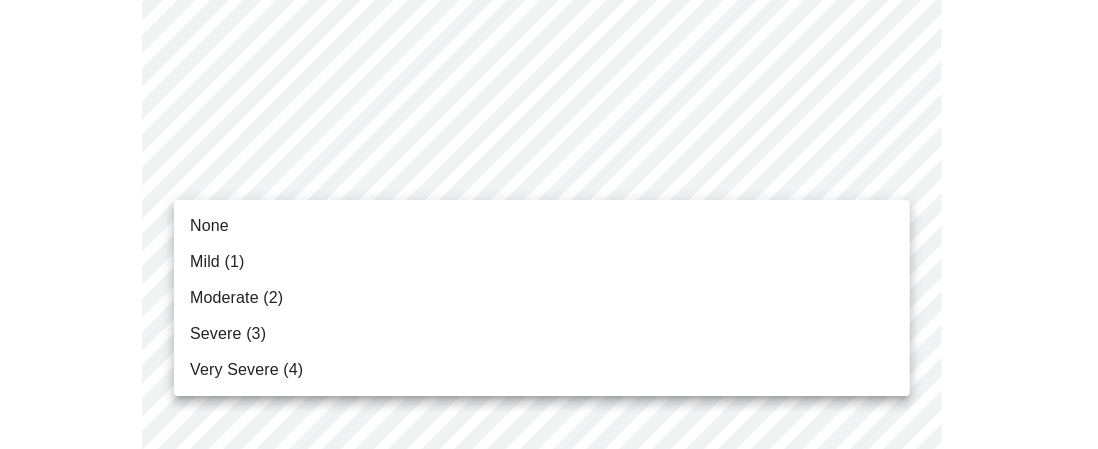 click on "Mild (1)" at bounding box center [217, 262] 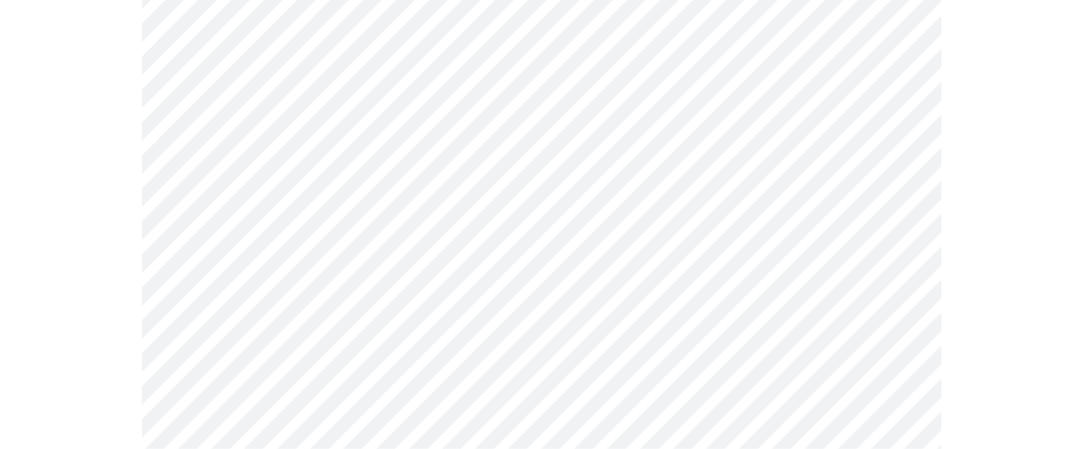 scroll, scrollTop: 1600, scrollLeft: 0, axis: vertical 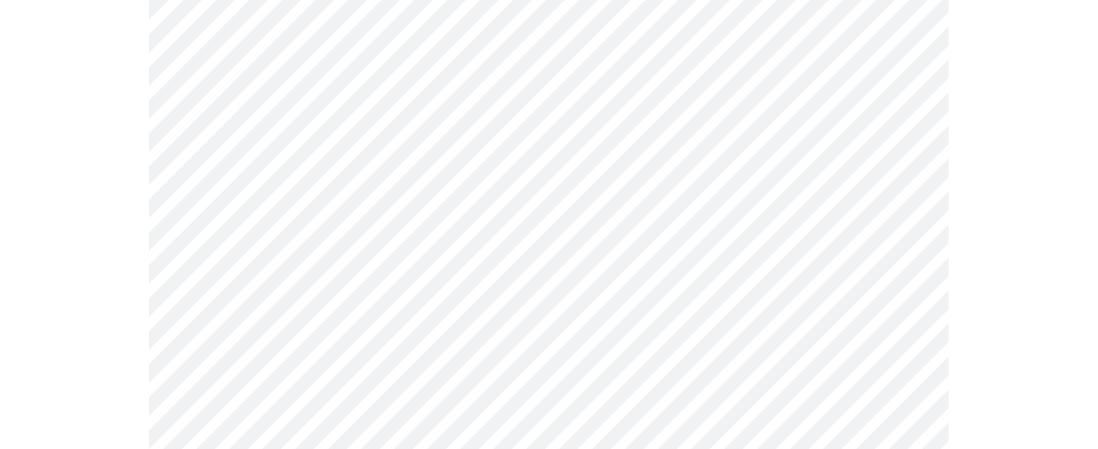 click on "MyMenopauseRx Appointments Messaging Labs 2 Uploads Medications Community Refer a Friend Hi [PERSON_NAME]   Intake Questions for [DATE] 11:20am-11:40am 3  /  13 Settings Billing Invoices Log out" at bounding box center [549, -375] 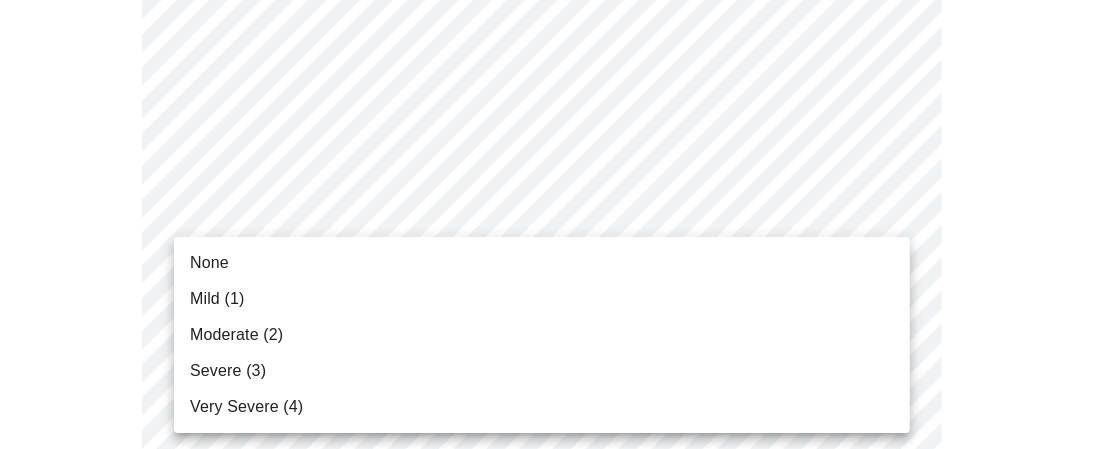 click on "Mild (1)" at bounding box center [217, 299] 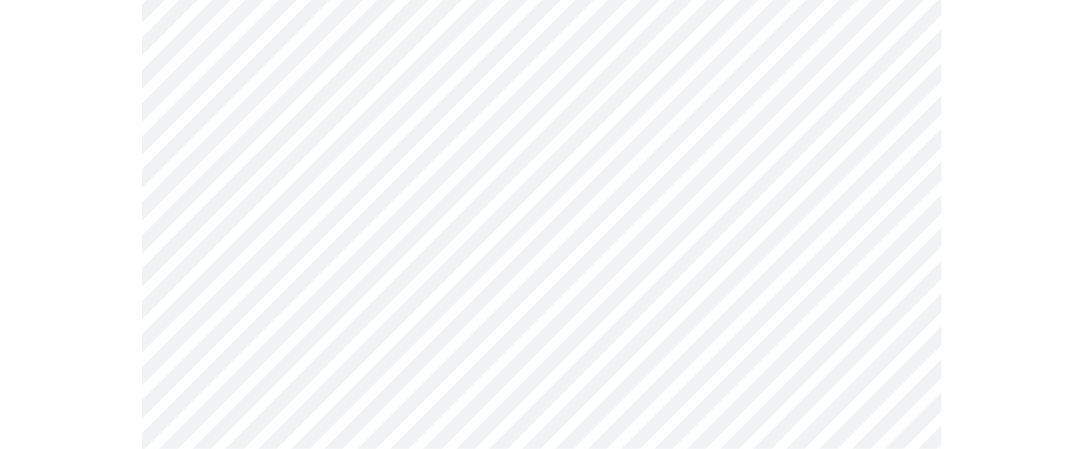 scroll, scrollTop: 1800, scrollLeft: 0, axis: vertical 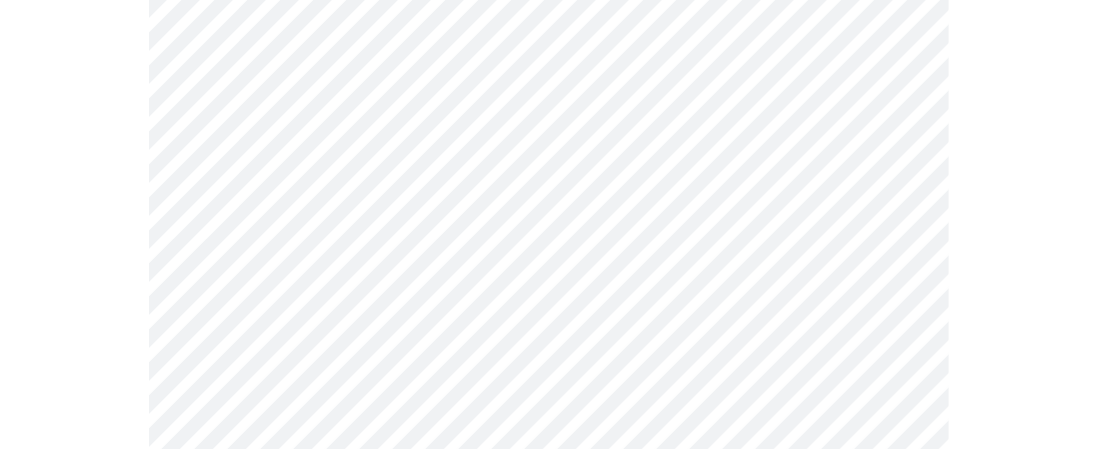 click on "MyMenopauseRx Appointments Messaging Labs 2 Uploads Medications Community Refer a Friend Hi [PERSON_NAME]   Intake Questions for [DATE] 11:20am-11:40am 3  /  13 Settings Billing Invoices Log out" at bounding box center (549, -589) 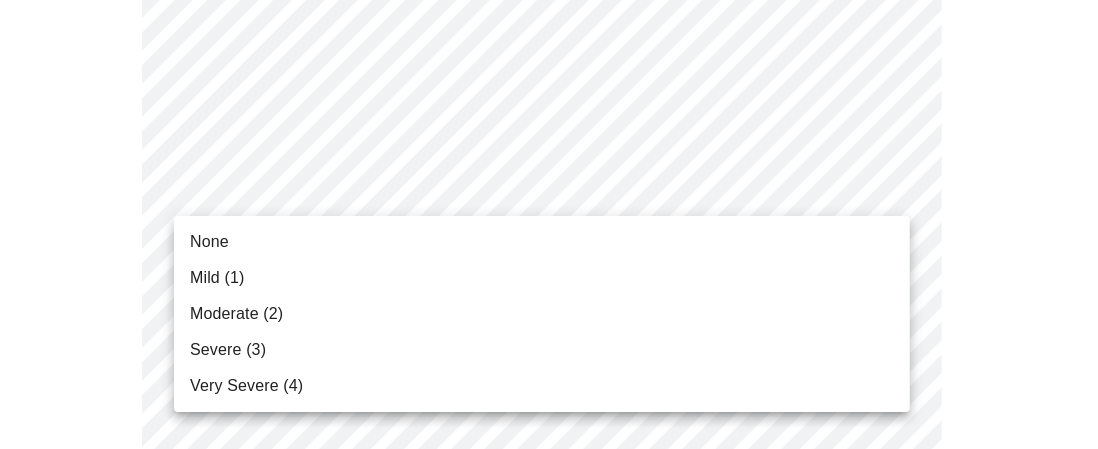 click on "Severe (3)" at bounding box center (228, 350) 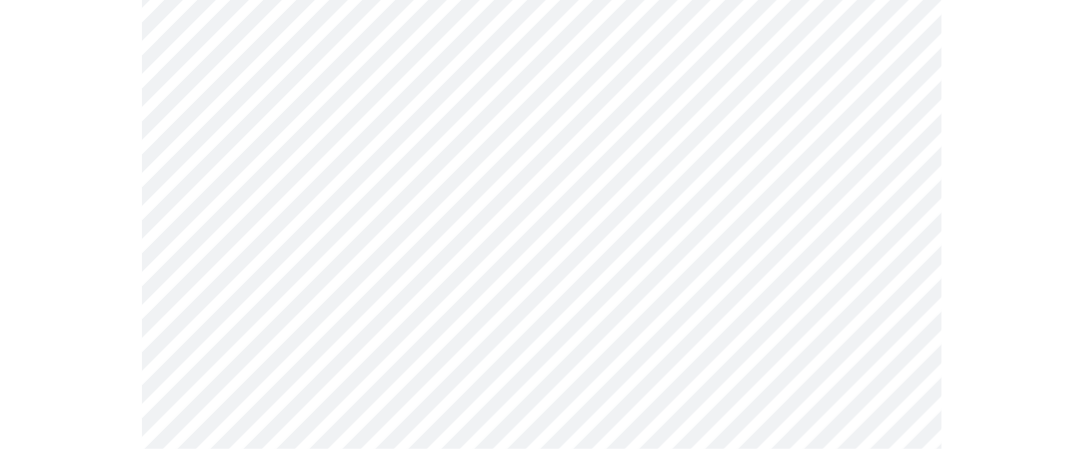 scroll, scrollTop: 900, scrollLeft: 0, axis: vertical 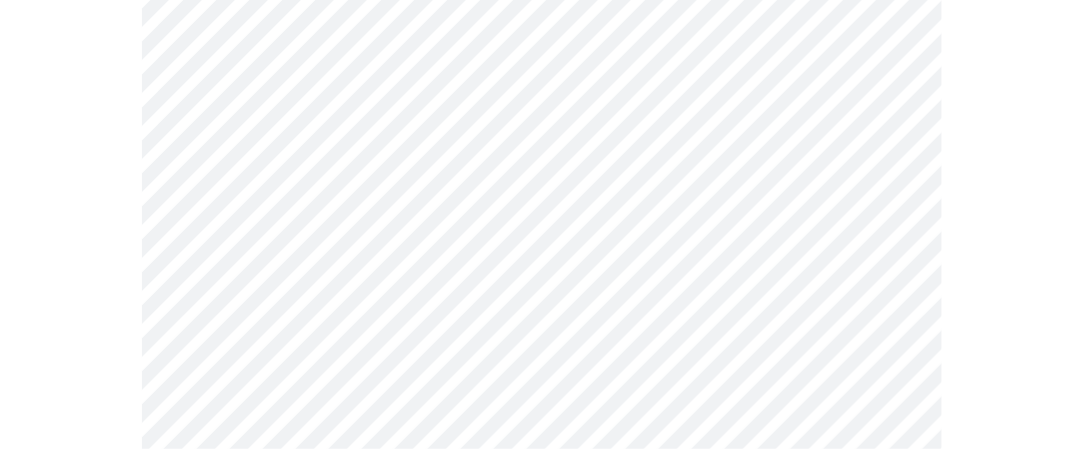 click on "MyMenopauseRx Appointments Messaging Labs 2 Uploads Medications Community Refer a Friend Hi [PERSON_NAME]   Intake Questions for [DATE] 11:20am-11:40am 4  /  13 Settings Billing Invoices Log out" at bounding box center [541, 67] 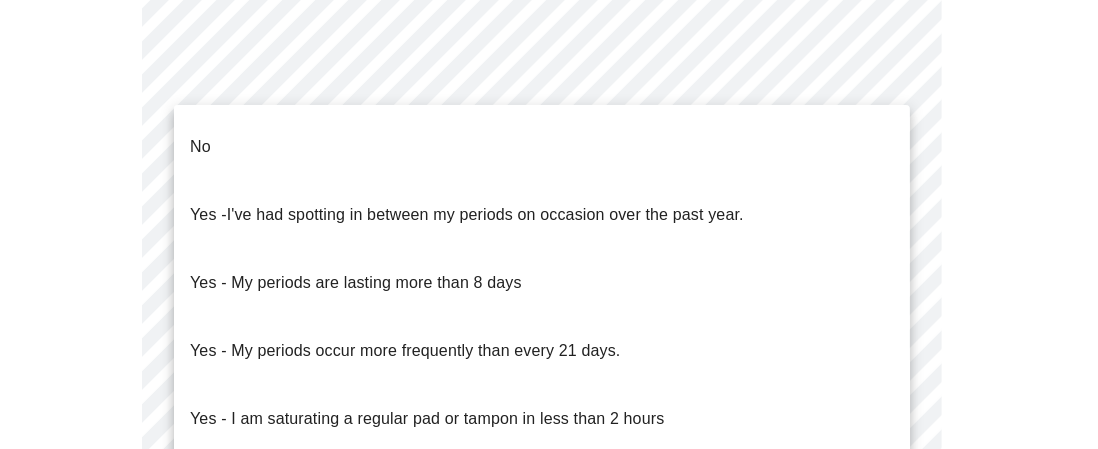 click on "No" at bounding box center (542, 147) 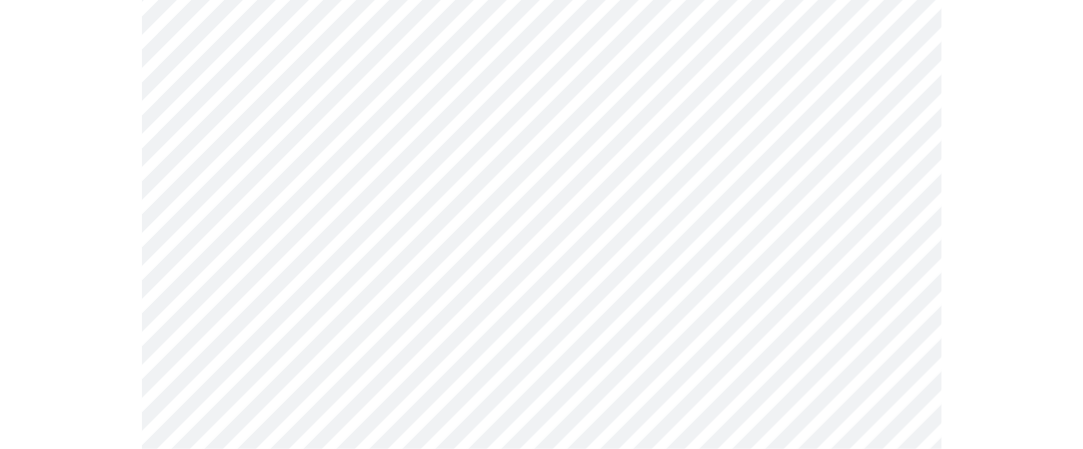 scroll, scrollTop: 1200, scrollLeft: 0, axis: vertical 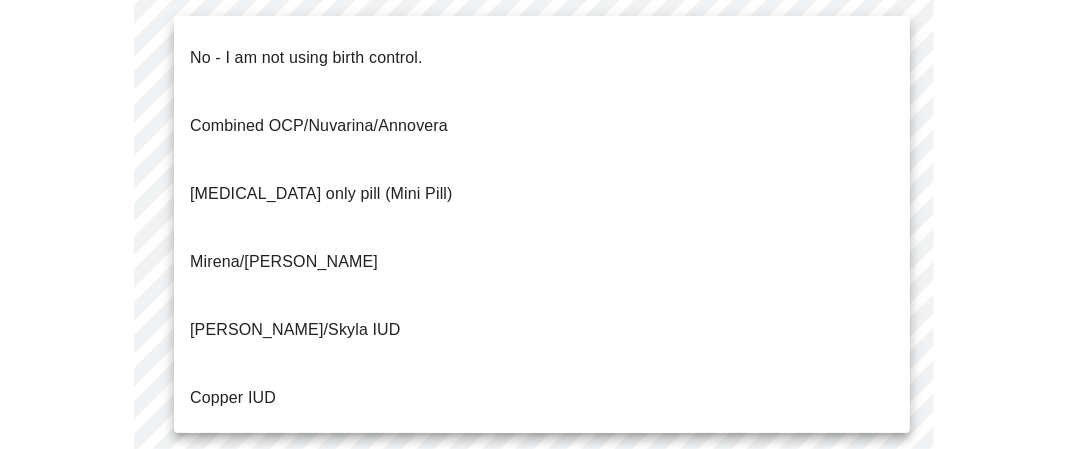 click on "MyMenopauseRx Appointments Messaging Labs 2 Uploads Medications Community Refer a Friend Hi [PERSON_NAME]   Intake Questions for [DATE] 11:20am-11:40am 4  /  13 Settings Billing Invoices Log out No - I am not using birth control.
Combined OCP/Nuvarina/Annovera
[MEDICAL_DATA] only pill (Mini Pill)
Mirena/Liletta IUD
Kyleena/Skyla IUD
Copper IUD
[MEDICAL_DATA] Shot
Bilateral [MEDICAL_DATA] (tubes tied)
Parnter had [MEDICAL_DATA]
Barrier method (condoms)" at bounding box center [541, -239] 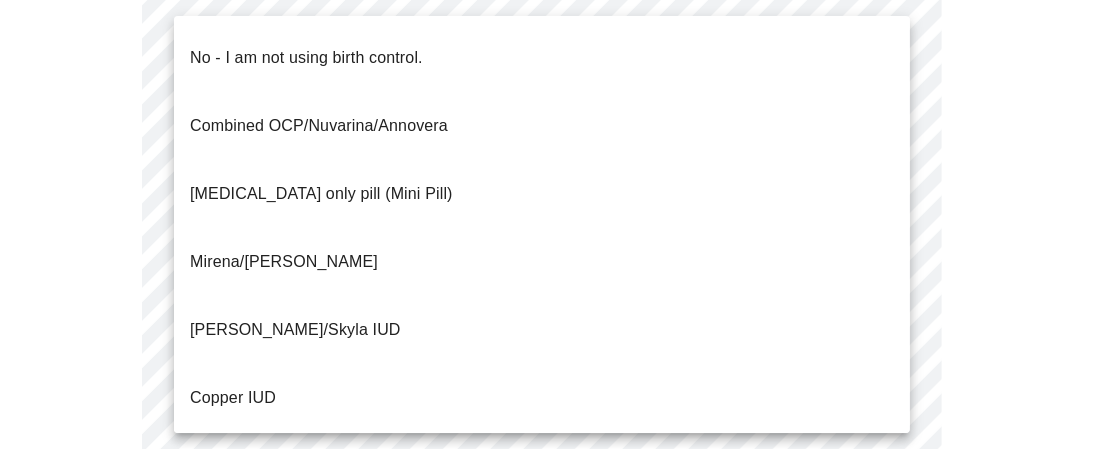 click on "No - I am not using birth control." at bounding box center [306, 58] 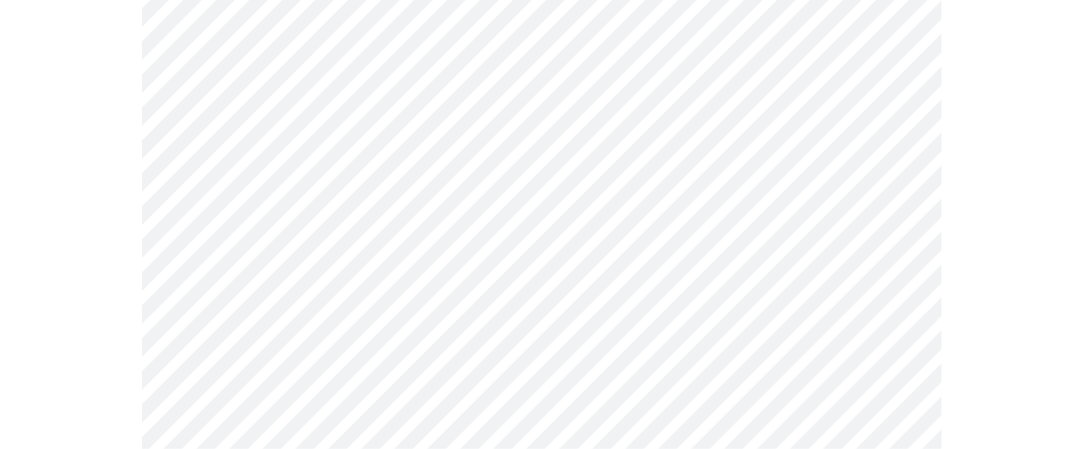 scroll, scrollTop: 1400, scrollLeft: 0, axis: vertical 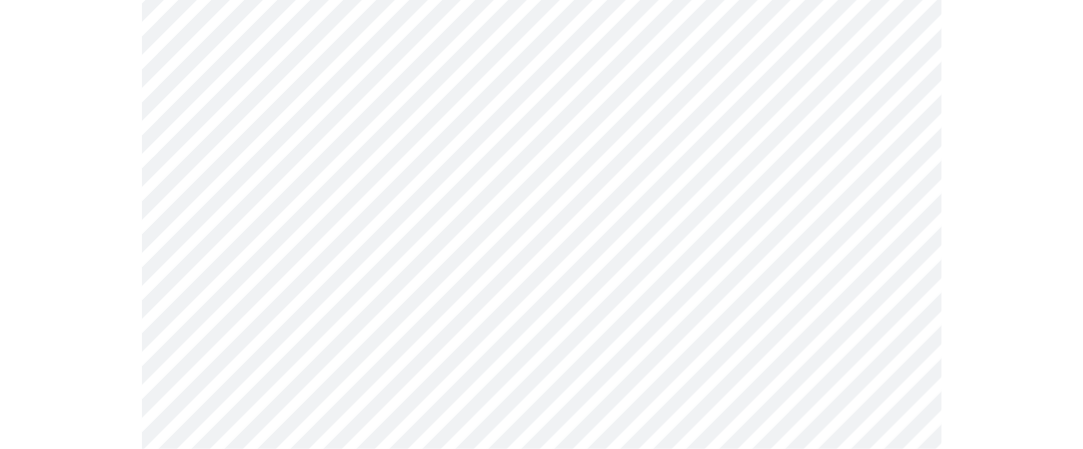 click on "MyMenopauseRx Appointments Messaging Labs 2 Uploads Medications Community Refer a Friend Hi [PERSON_NAME]   Intake Questions for [DATE] 11:20am-11:40am 4  /  13 Settings Billing Invoices Log out" at bounding box center (541, -445) 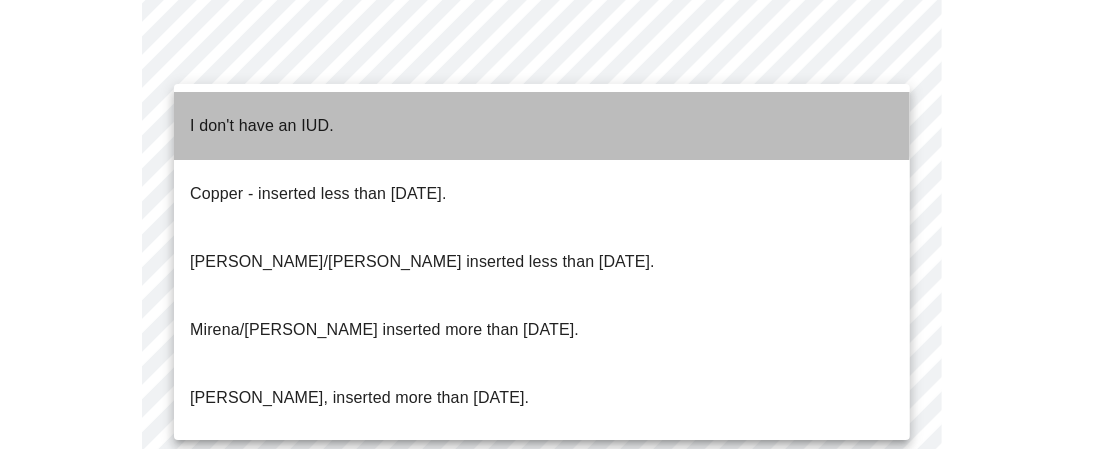 click on "I don't have an IUD." at bounding box center [262, 126] 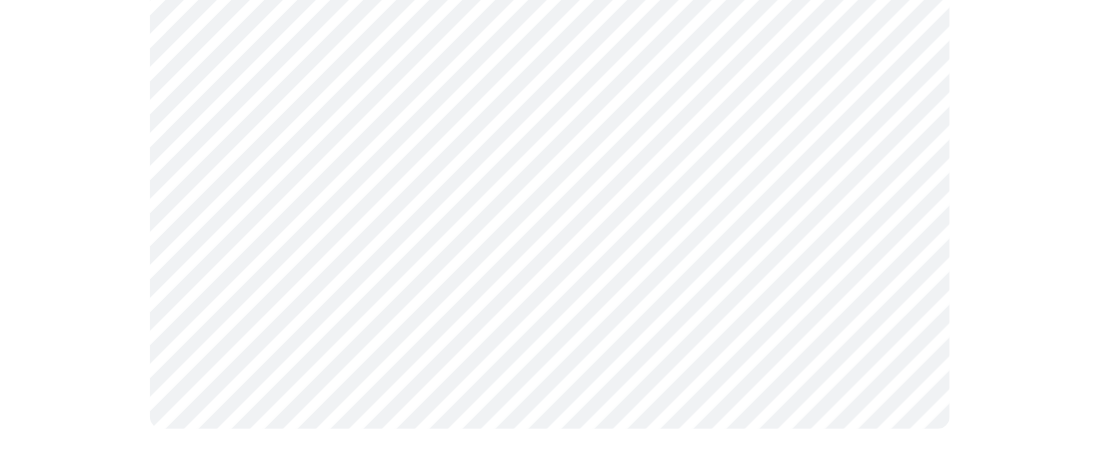 scroll, scrollTop: 1433, scrollLeft: 0, axis: vertical 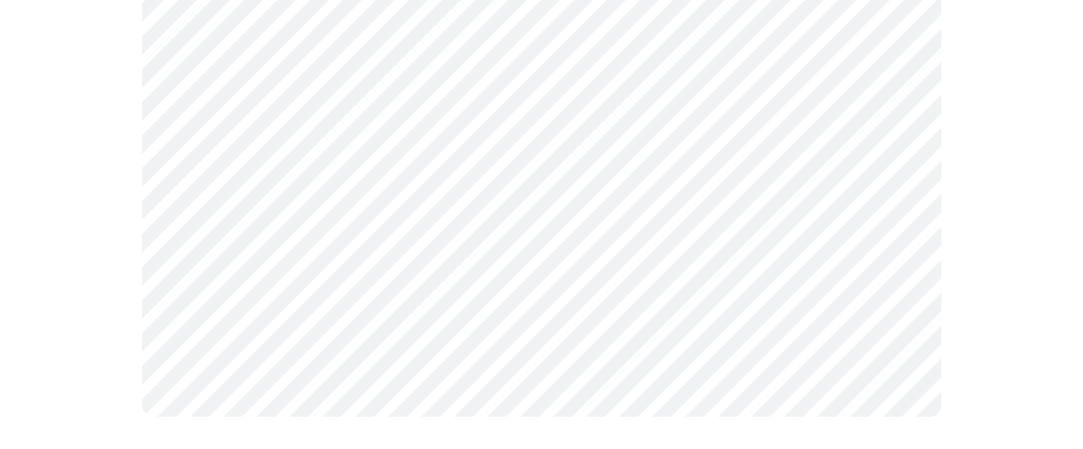 click on "MyMenopauseRx Appointments Messaging Labs 2 Uploads Medications Community Refer a Friend Hi [PERSON_NAME]   Intake Questions for [DATE] 11:20am-11:40am 4  /  13 Settings Billing Invoices Log out" at bounding box center [541, -484] 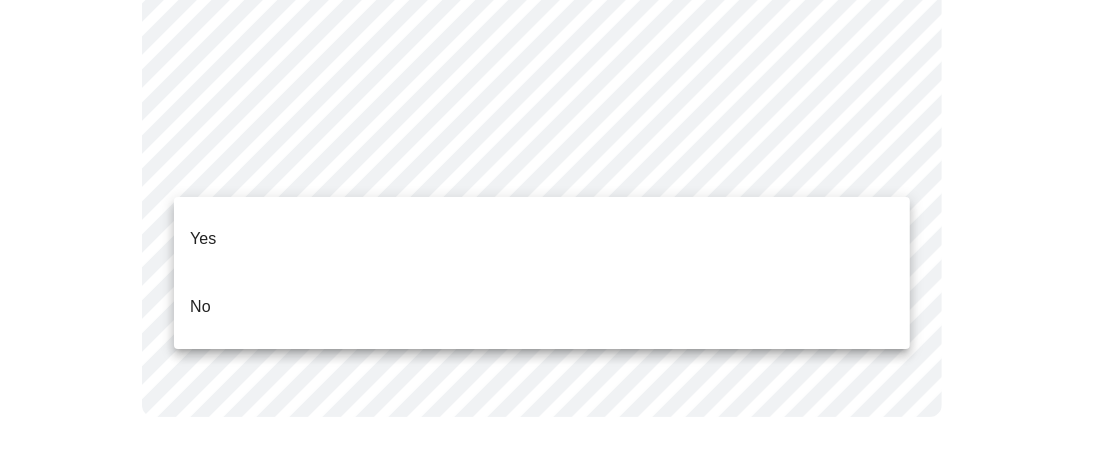 click on "No" at bounding box center (542, 307) 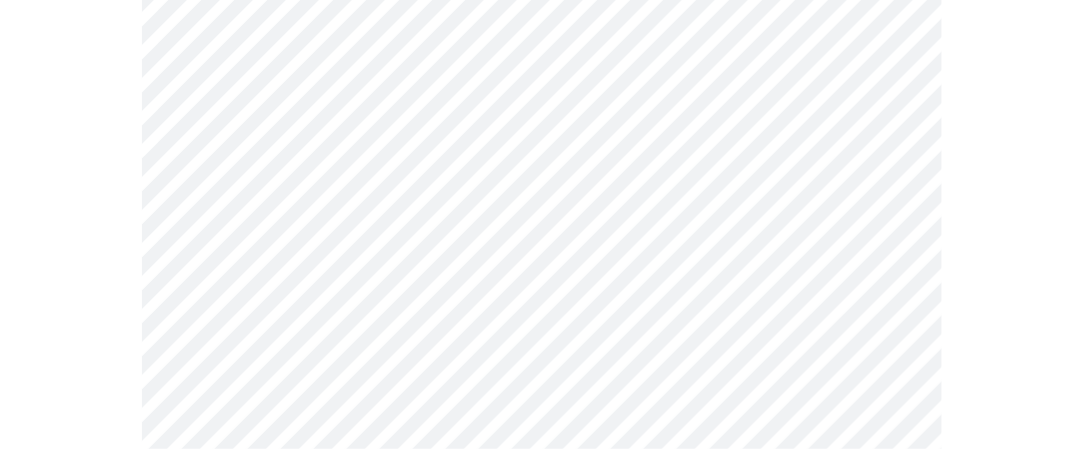scroll, scrollTop: 5400, scrollLeft: 0, axis: vertical 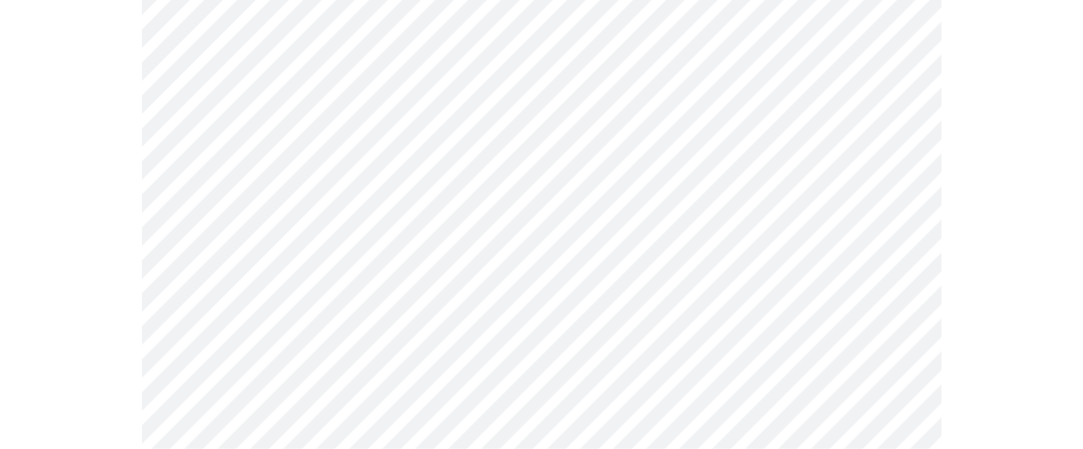 click on "MyMenopauseRx Appointments Messaging Labs 2 Uploads Medications Community Refer a Friend Hi [PERSON_NAME]   Intake Questions for [DATE] 11:20am-11:40am 7  /  13 Settings Billing Invoices Log out" at bounding box center [541, -2208] 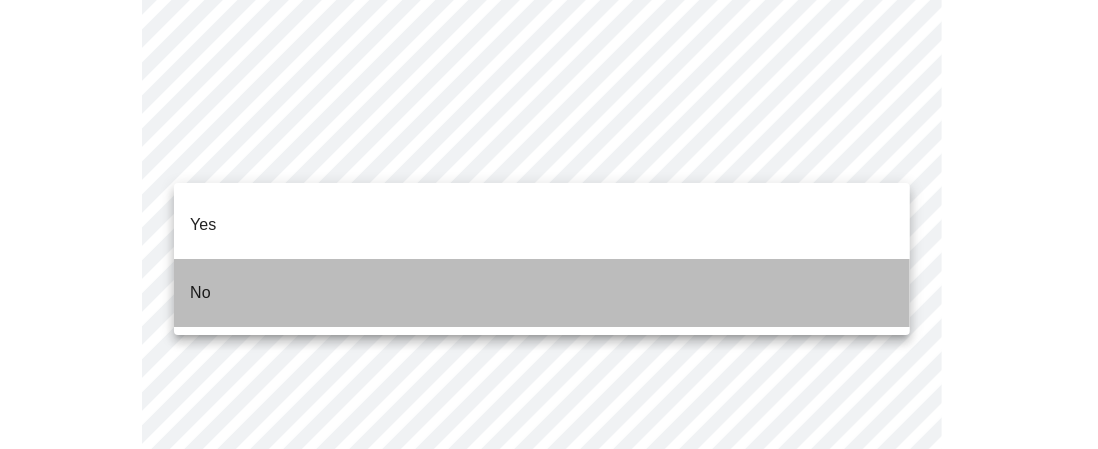 click on "No" at bounding box center (542, 293) 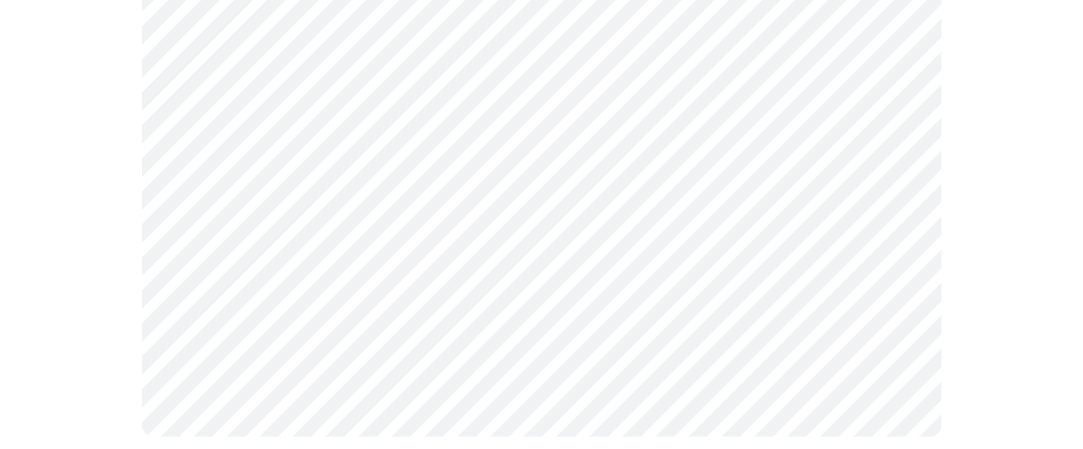 scroll, scrollTop: 2156, scrollLeft: 0, axis: vertical 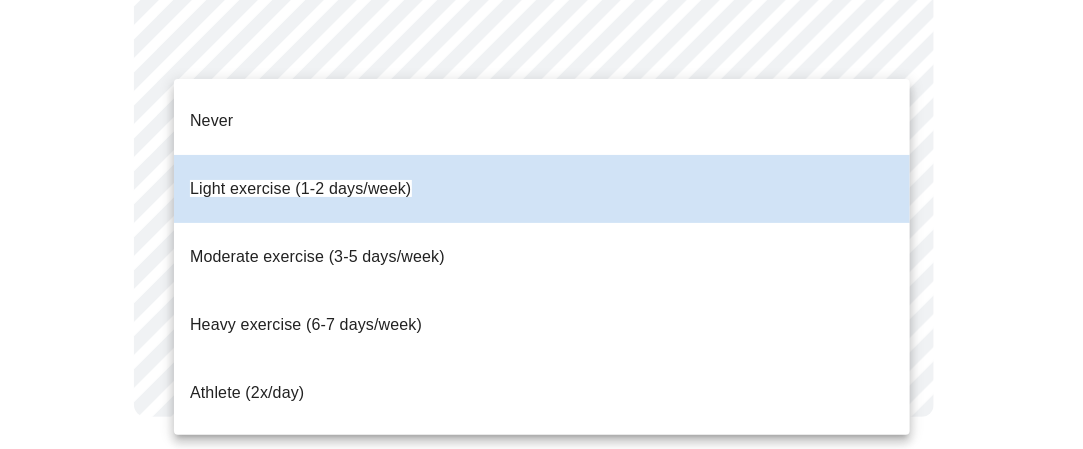 click on "MyMenopauseRx Appointments Messaging Labs 2 Uploads Medications Community Refer a Friend Hi [PERSON_NAME]   Intake Questions for [DATE] 11:20am-11:40am 10  /  13 Settings Billing Invoices Log out Never
Light exercise (1-2 days/week)
Moderate exercise (3-5 days/week)
Heavy exercise (6-7 days/week)
Athlete (2x/day)" at bounding box center [541, -846] 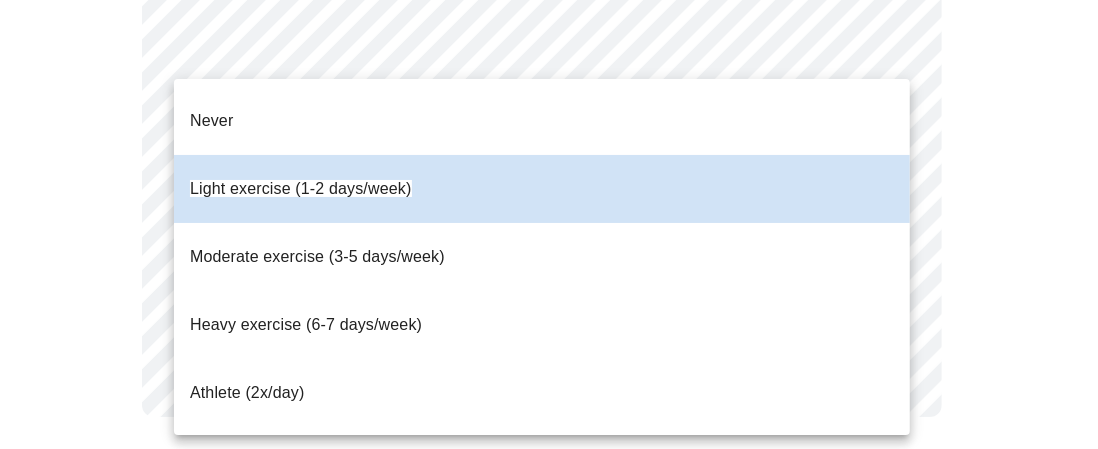 click on "Moderate exercise (3-5 days/week)" at bounding box center (317, 256) 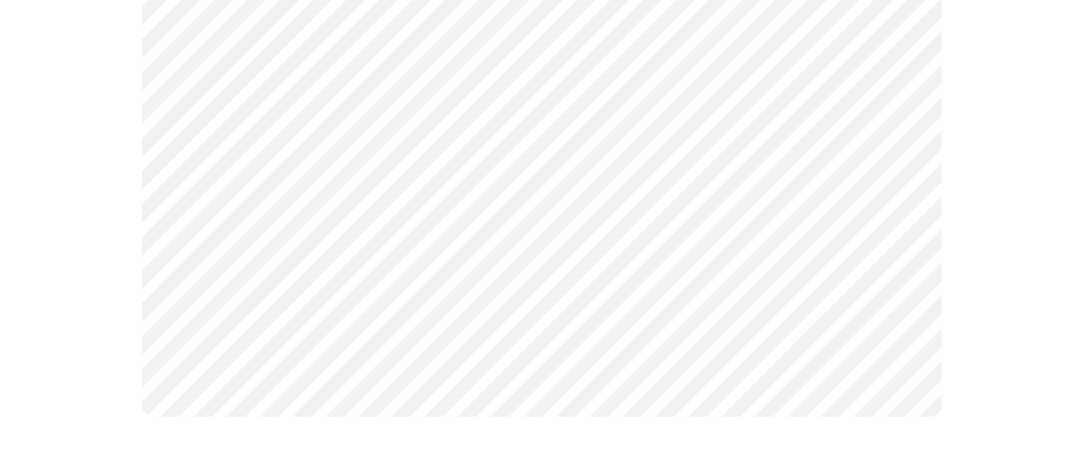 click on "MyMenopauseRx Appointments Messaging Labs 2 Uploads Medications Community Refer a Friend Hi [PERSON_NAME]   Intake Questions for [DATE] 11:20am-11:40am 10  /  13 Settings Billing Invoices Log out" at bounding box center (541, -846) 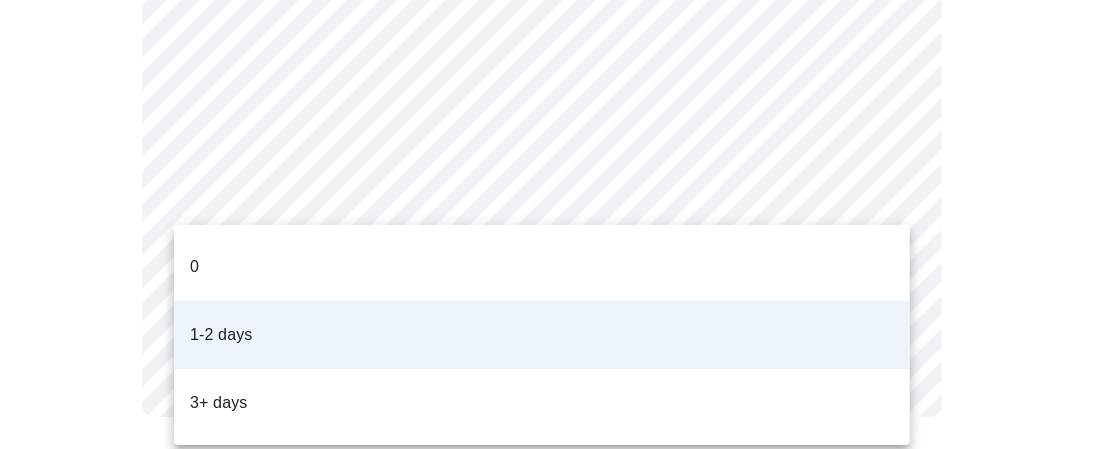 click at bounding box center (549, 224) 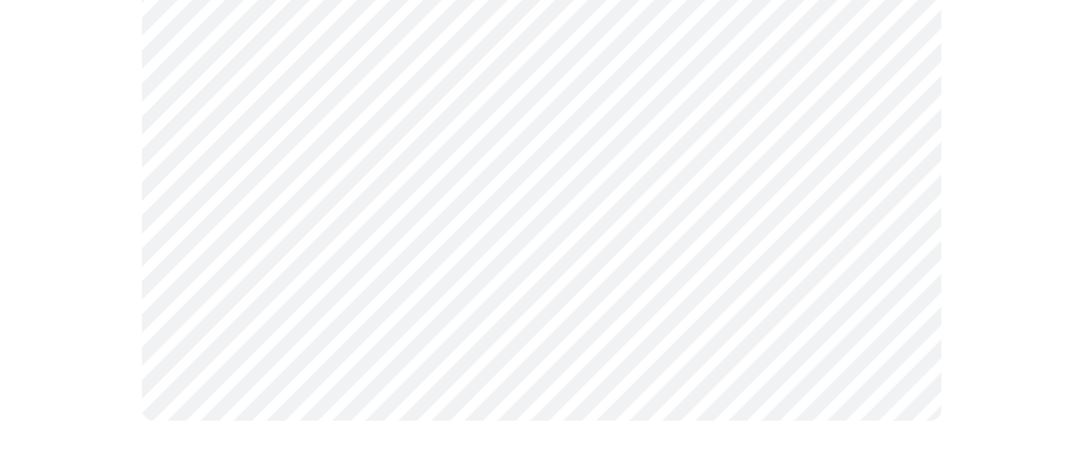 scroll, scrollTop: 1555, scrollLeft: 0, axis: vertical 